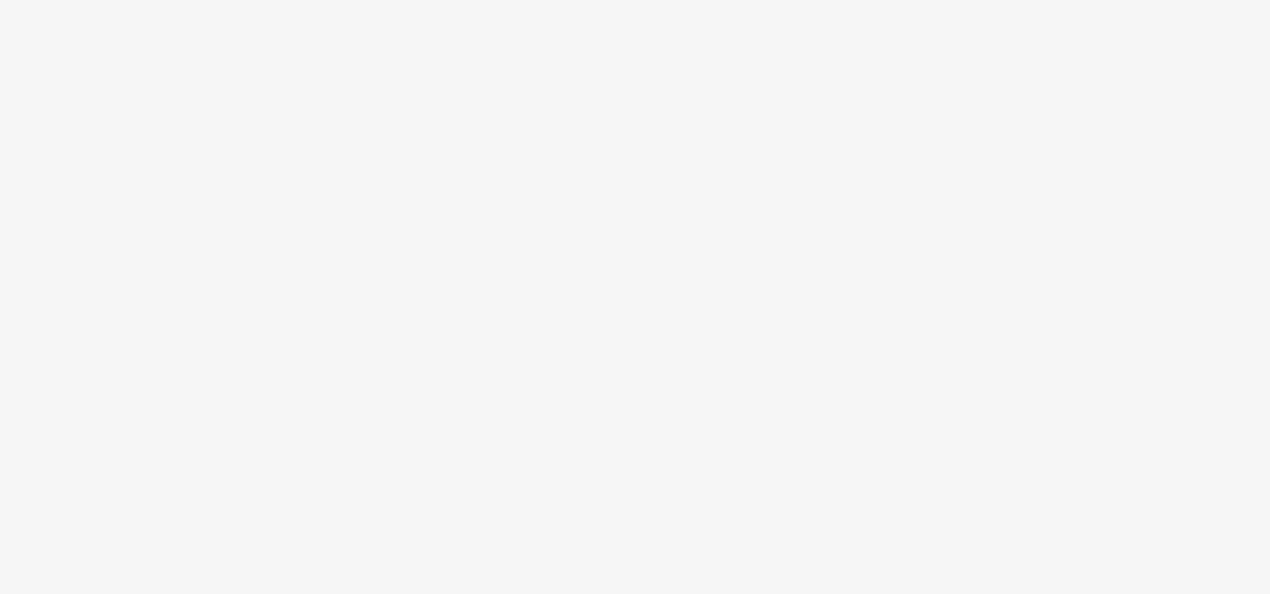 scroll, scrollTop: 0, scrollLeft: 0, axis: both 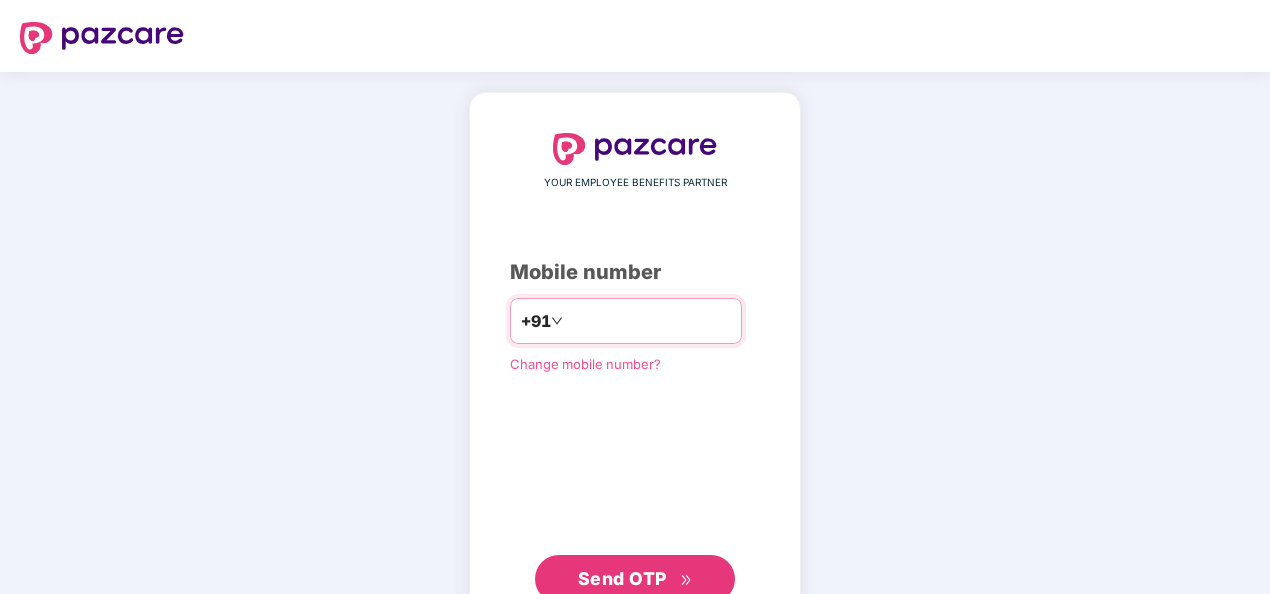 click at bounding box center (649, 321) 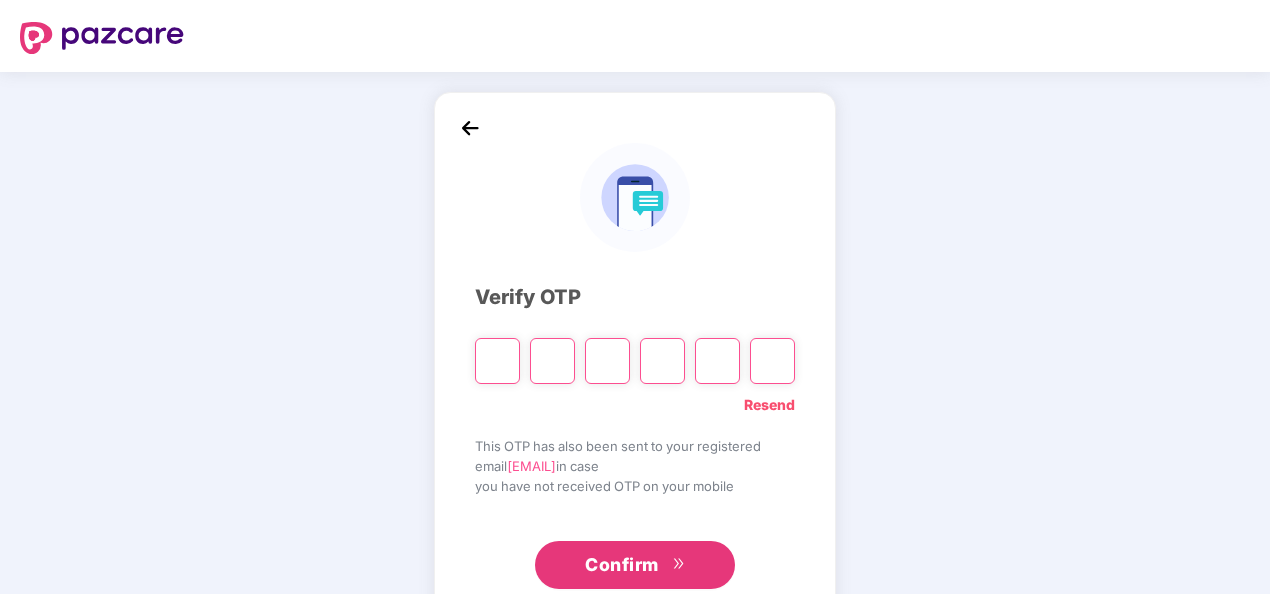 type on "*" 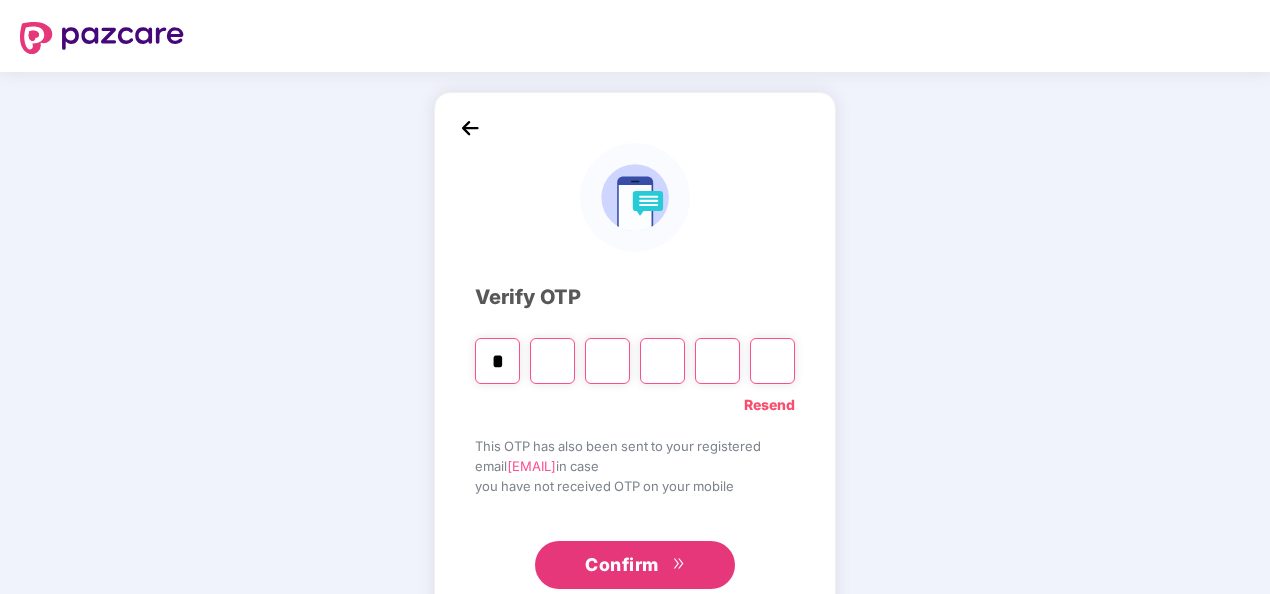 type on "*" 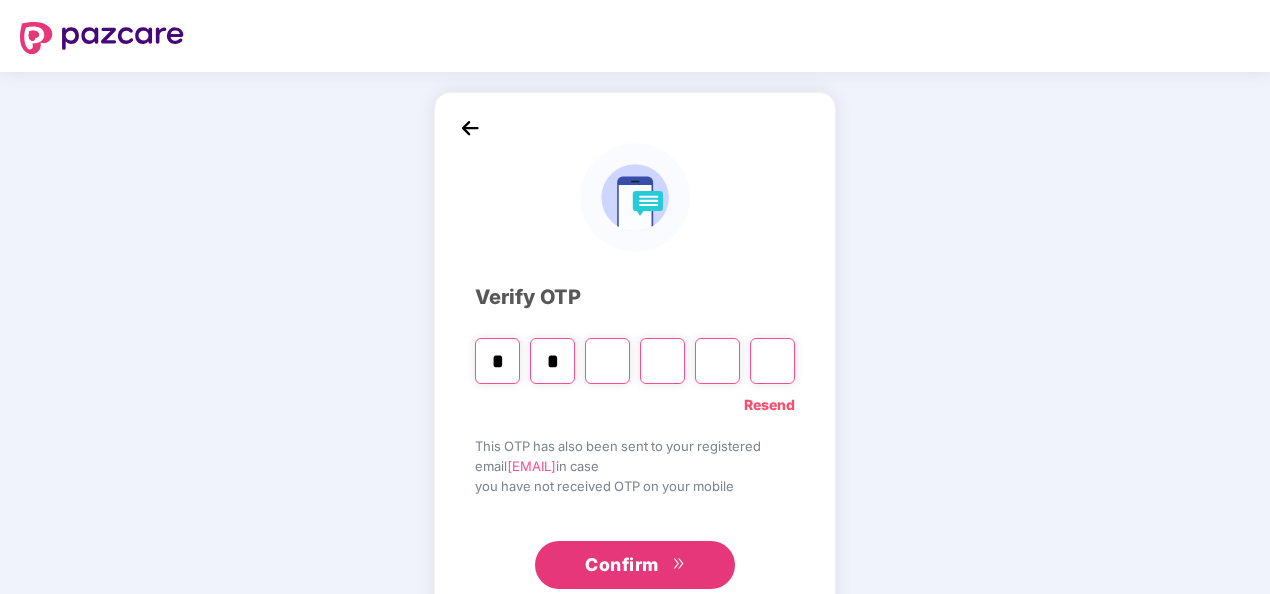 type on "*" 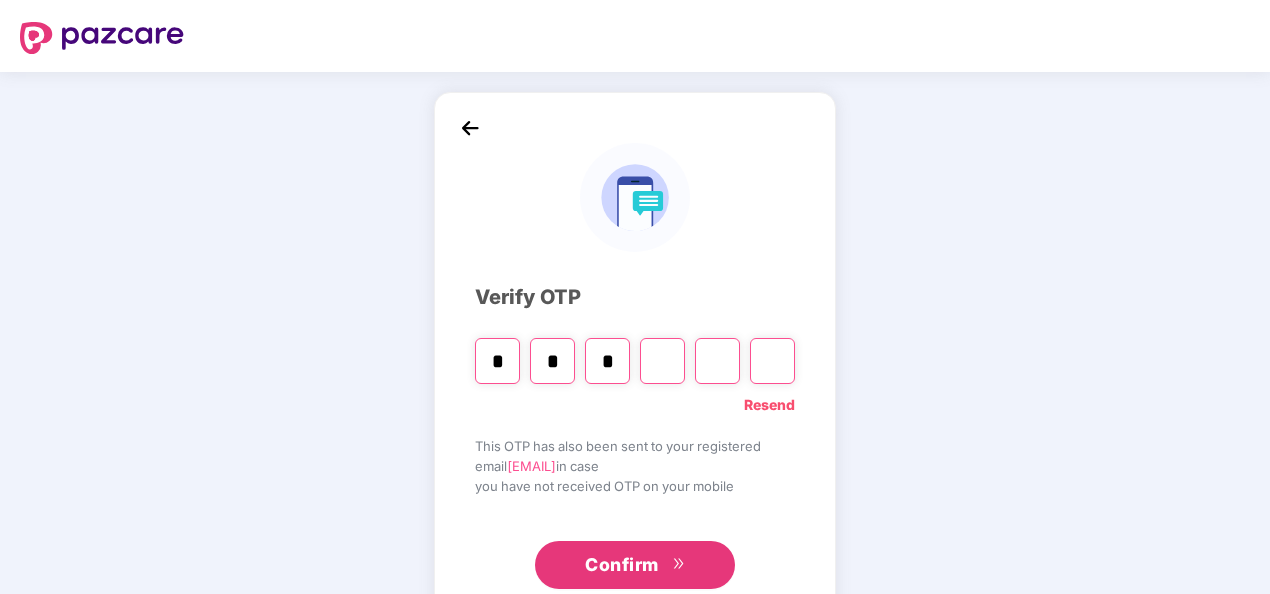 type on "*" 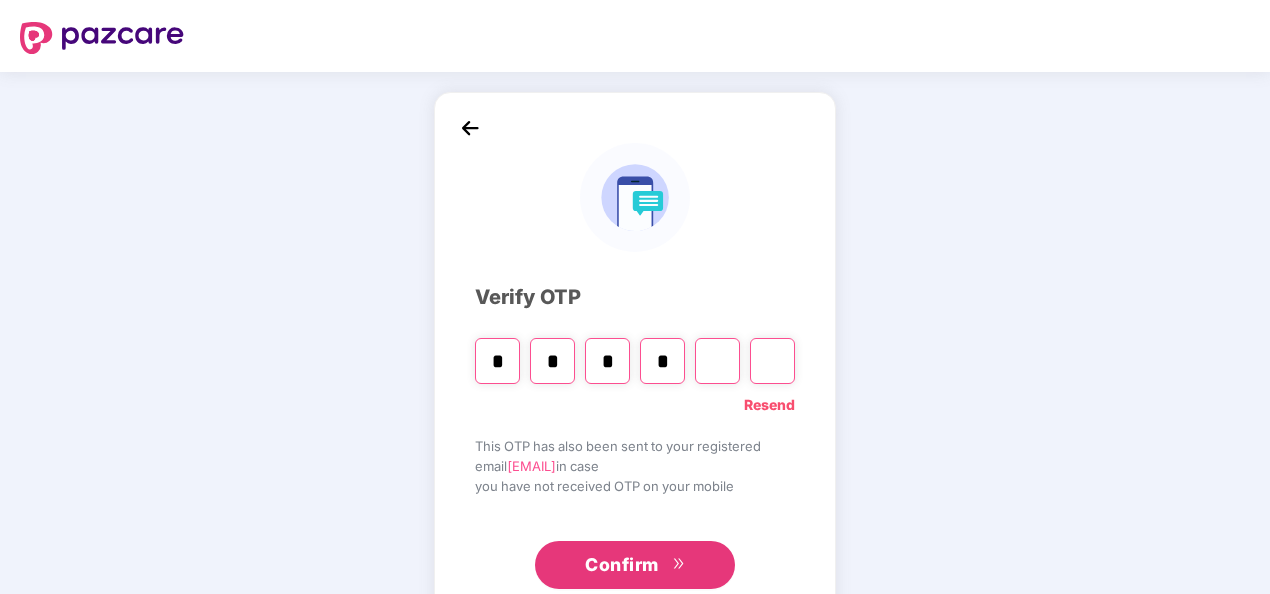 type on "*" 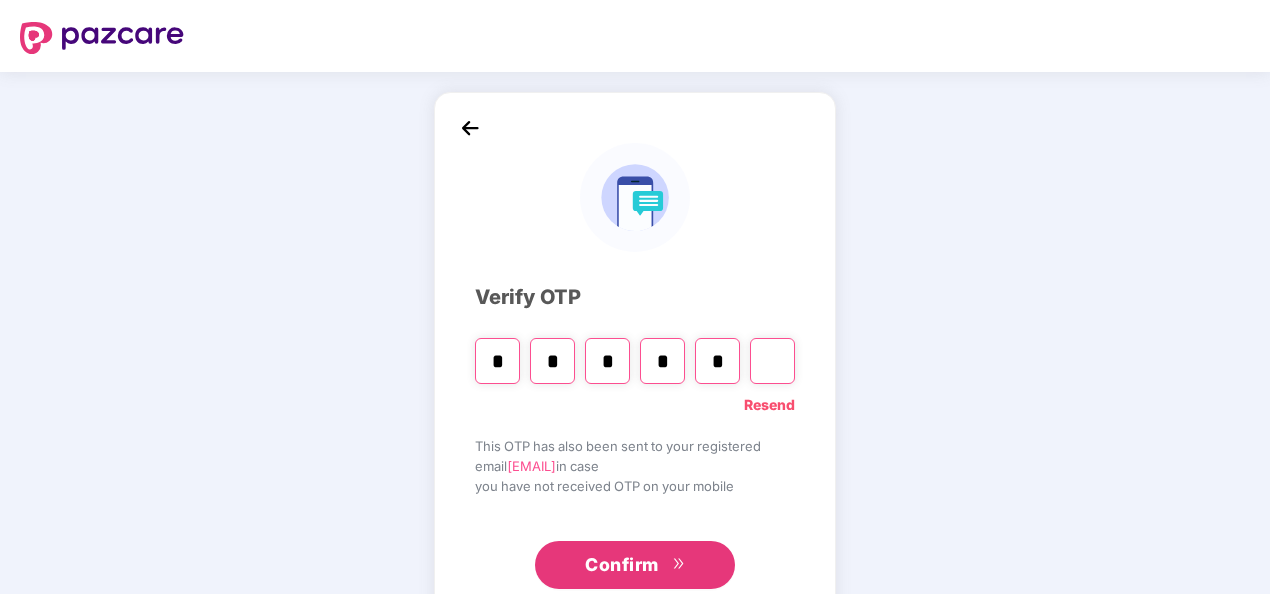 type on "*" 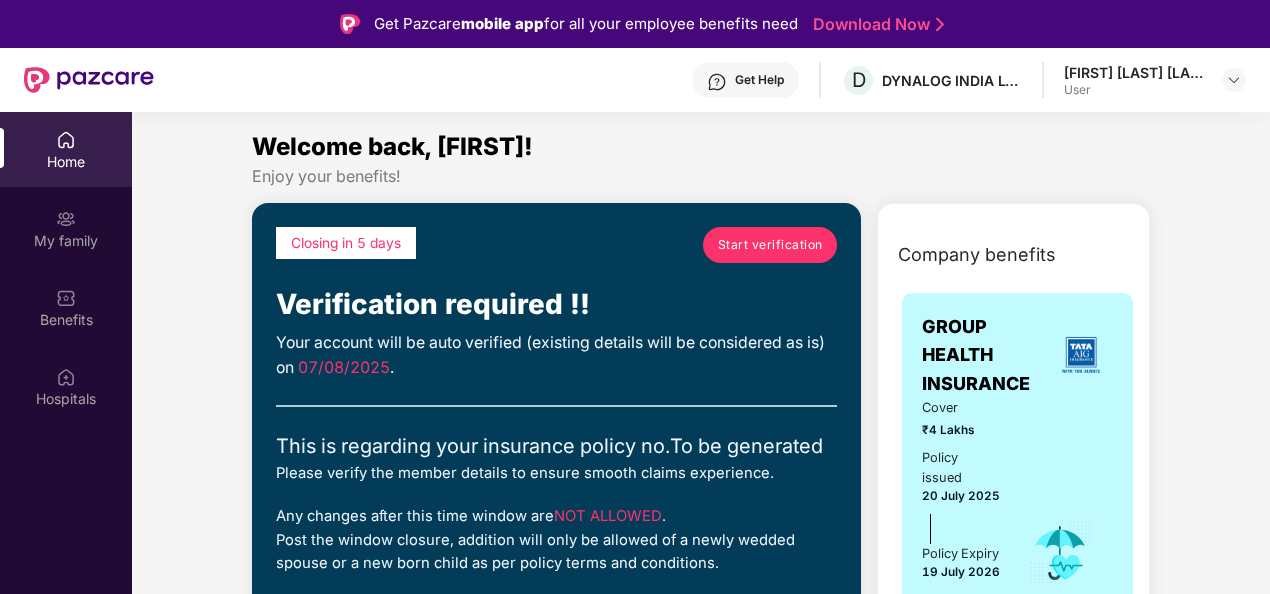 click on "Start verification" at bounding box center (770, 244) 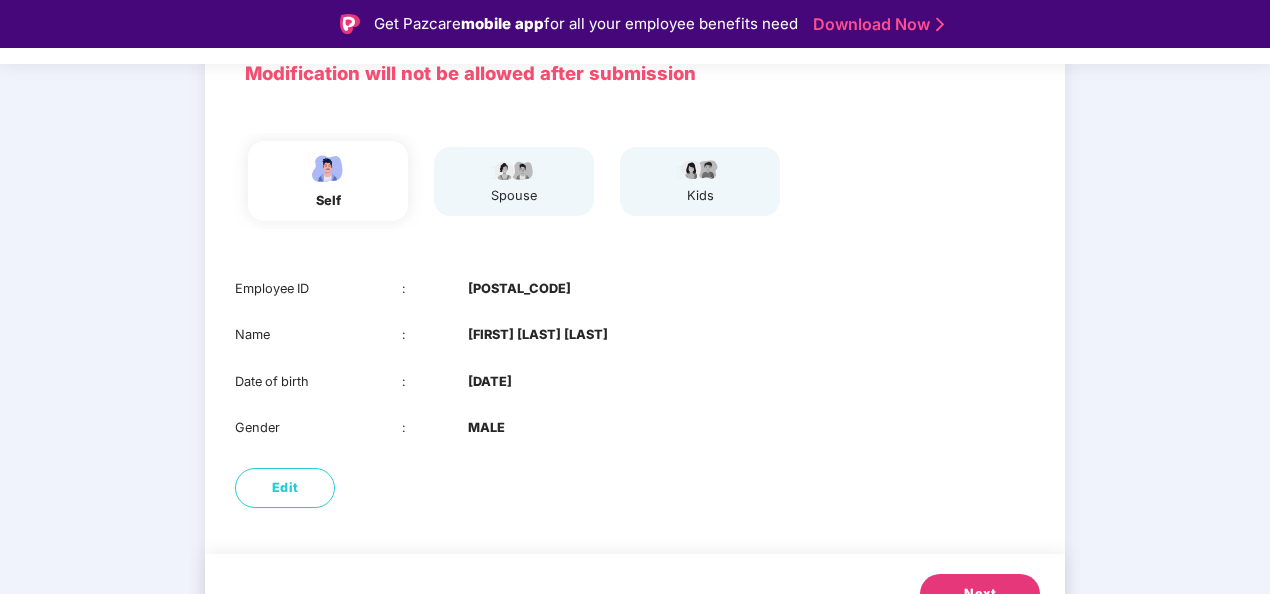 scroll, scrollTop: 194, scrollLeft: 0, axis: vertical 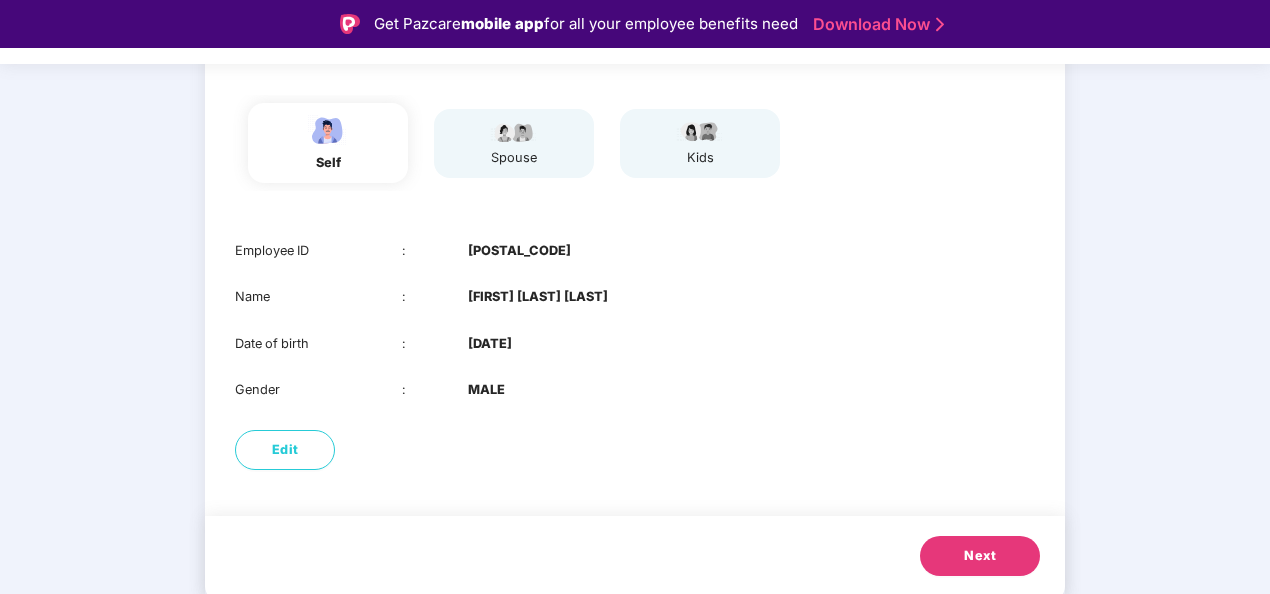 click on "spouse" at bounding box center (514, 143) 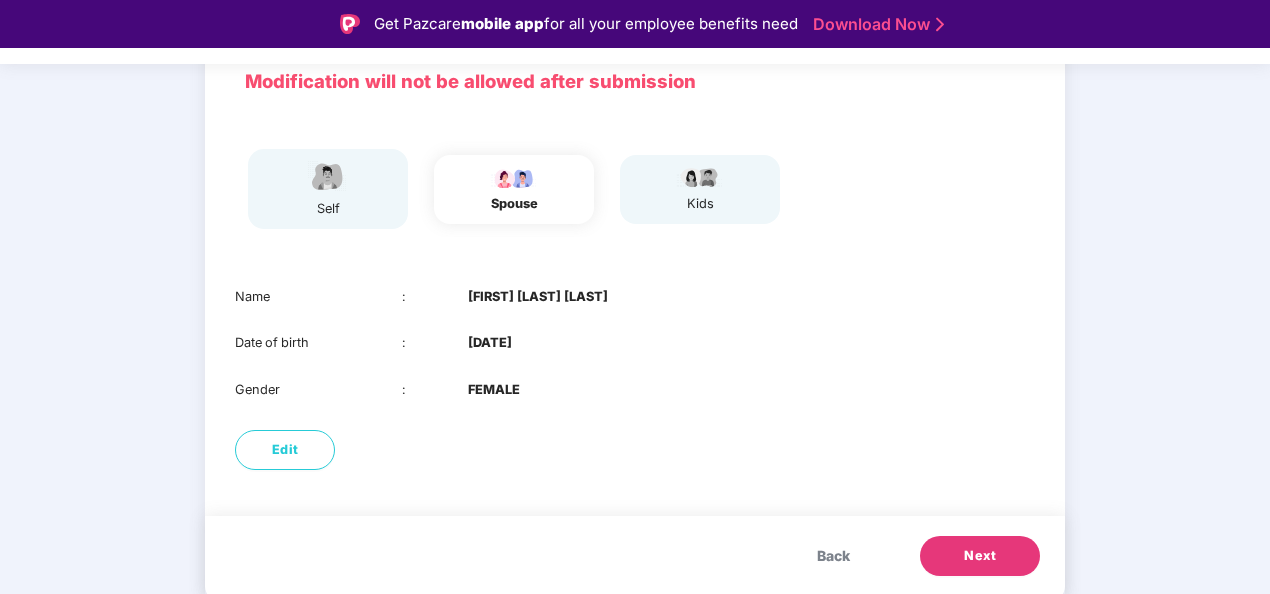 scroll, scrollTop: 48, scrollLeft: 0, axis: vertical 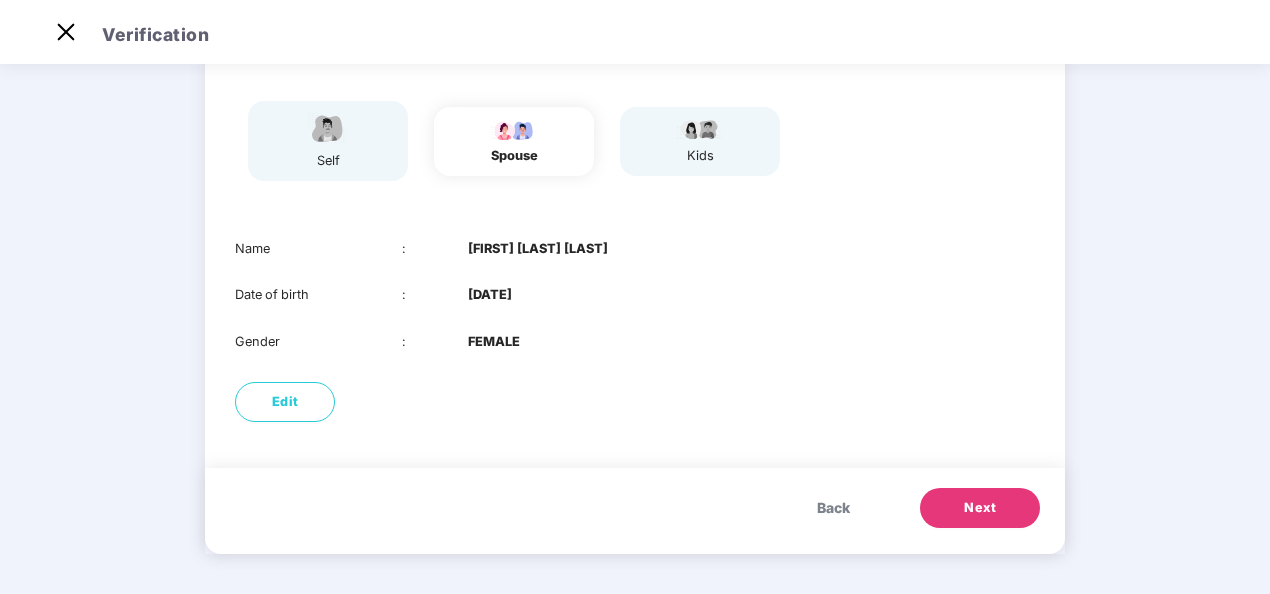 click on "Next" at bounding box center [980, 508] 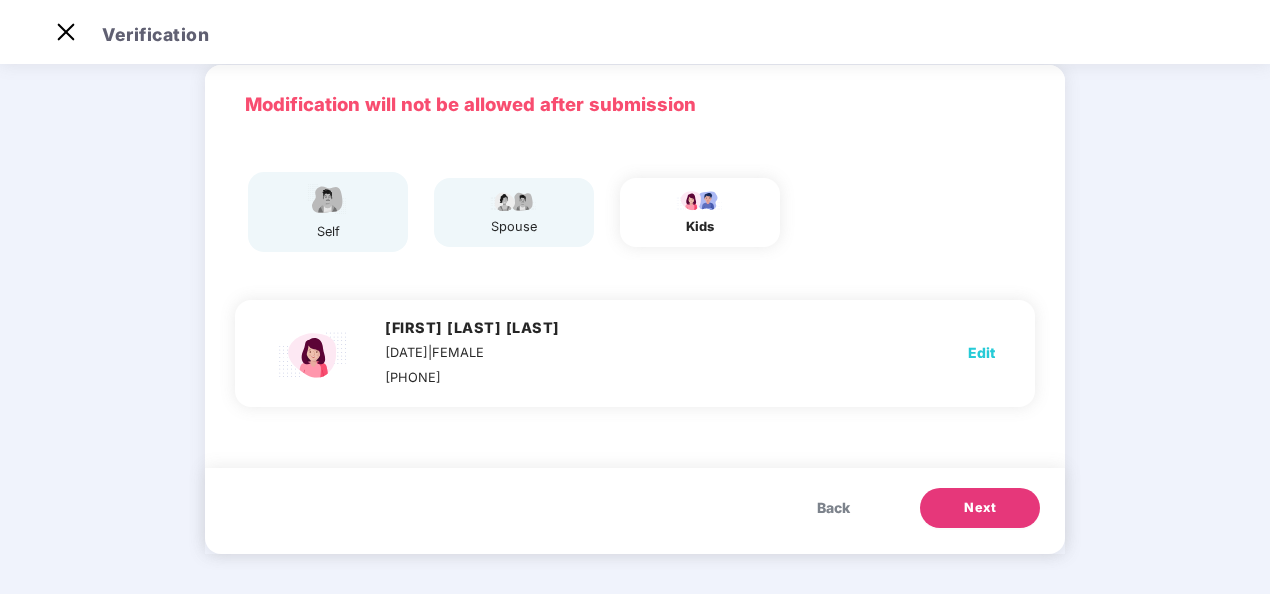 scroll, scrollTop: 76, scrollLeft: 0, axis: vertical 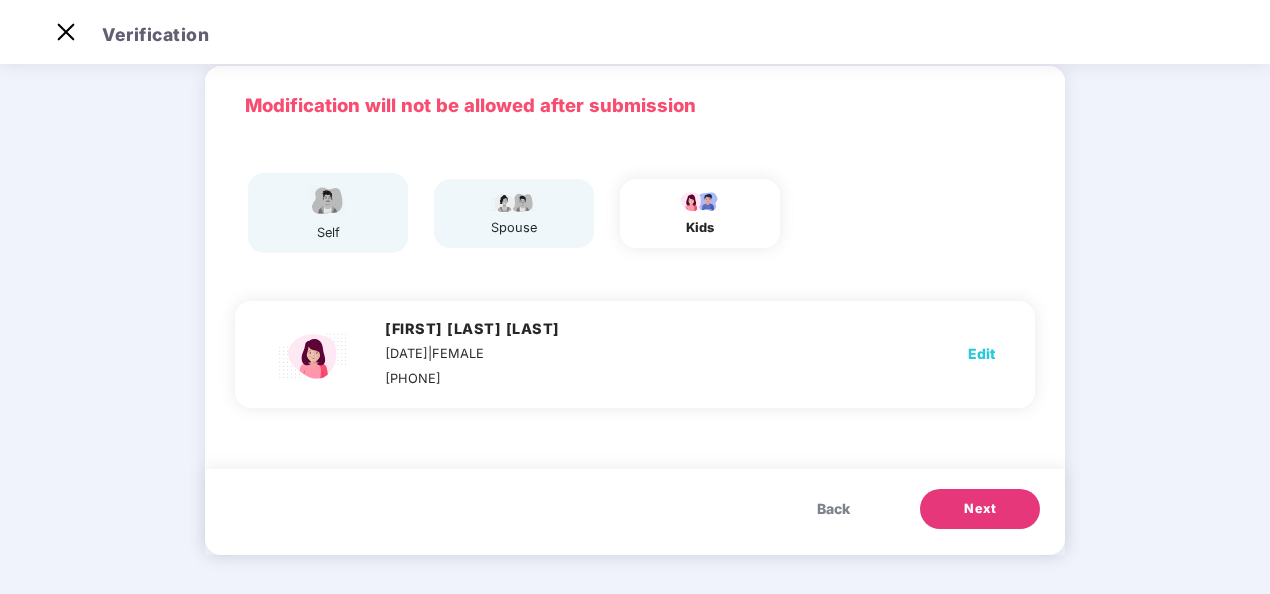 click on "spouse" at bounding box center (514, 213) 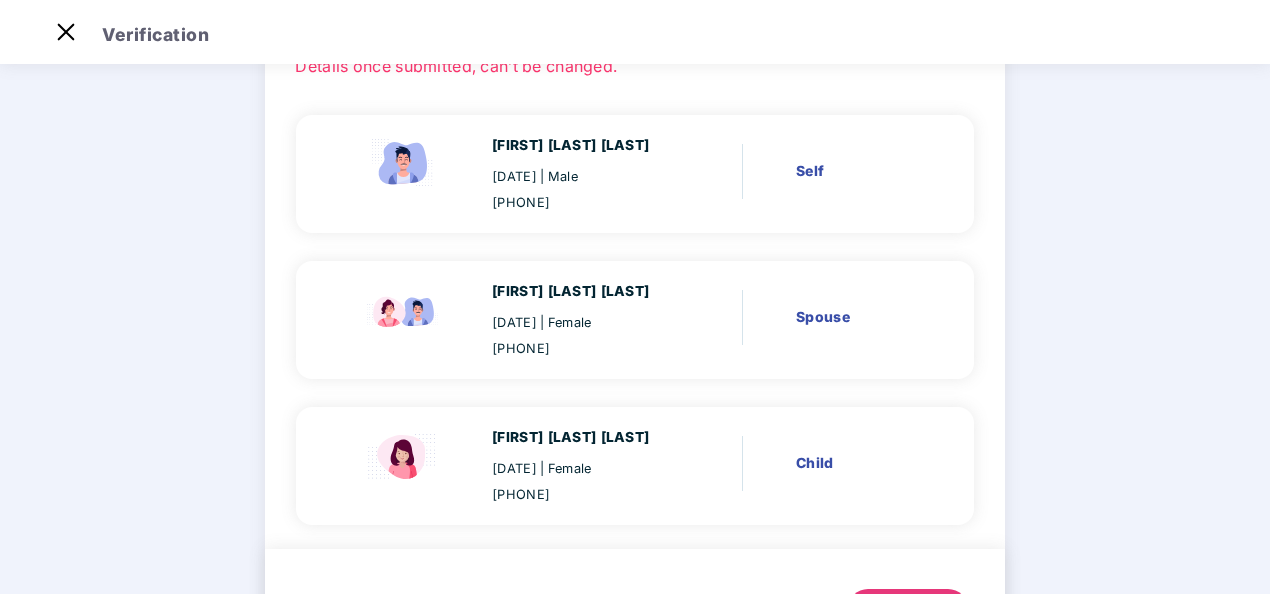 scroll, scrollTop: 248, scrollLeft: 0, axis: vertical 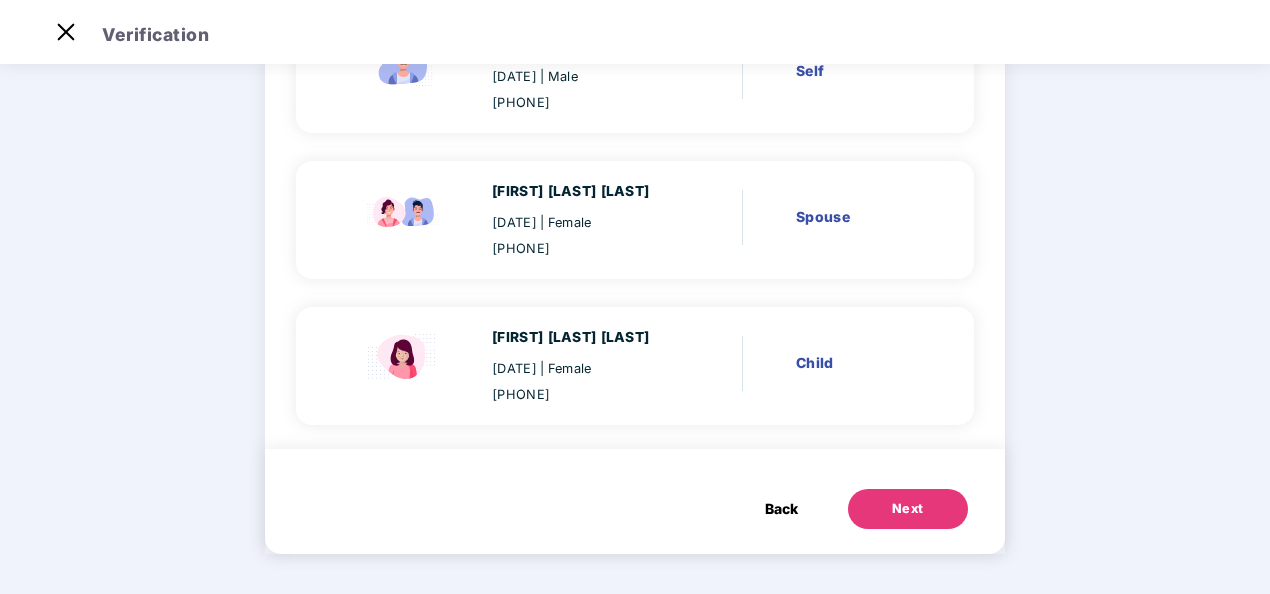 click on "Next" at bounding box center (908, 509) 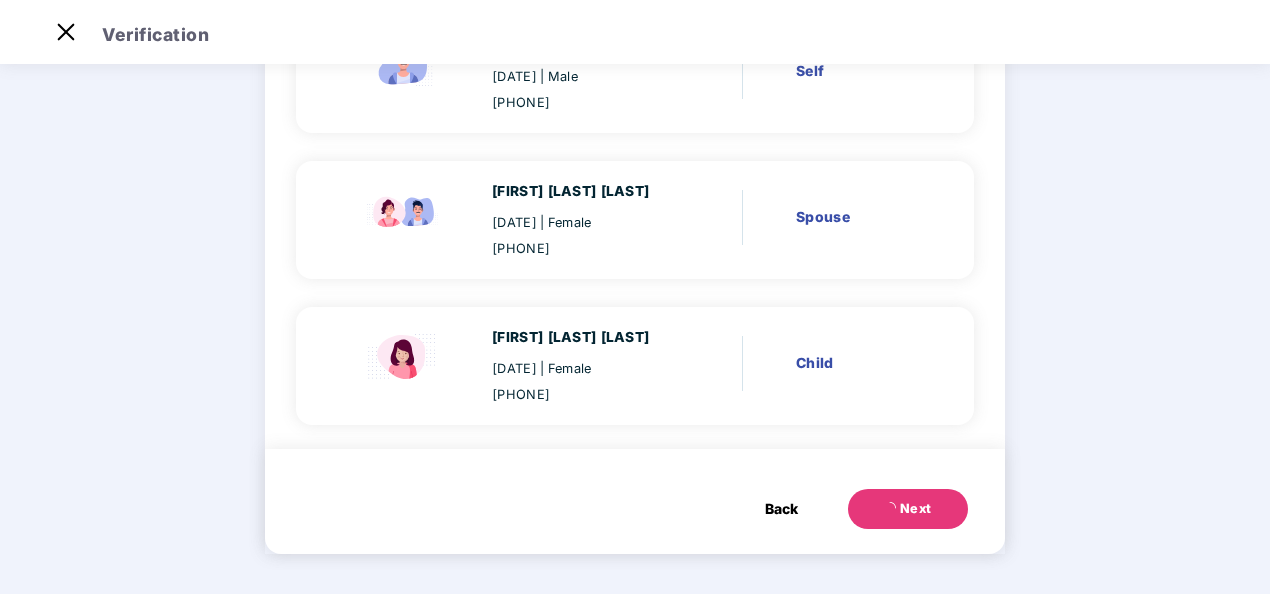 scroll, scrollTop: 0, scrollLeft: 0, axis: both 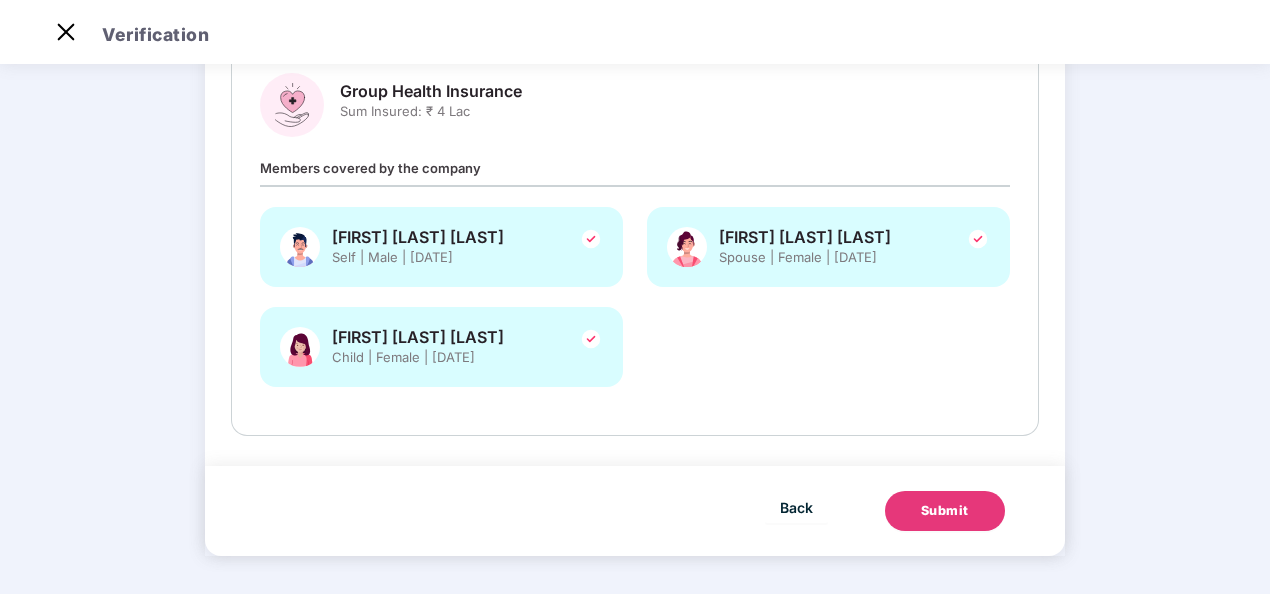 click on "Submit" at bounding box center [945, 511] 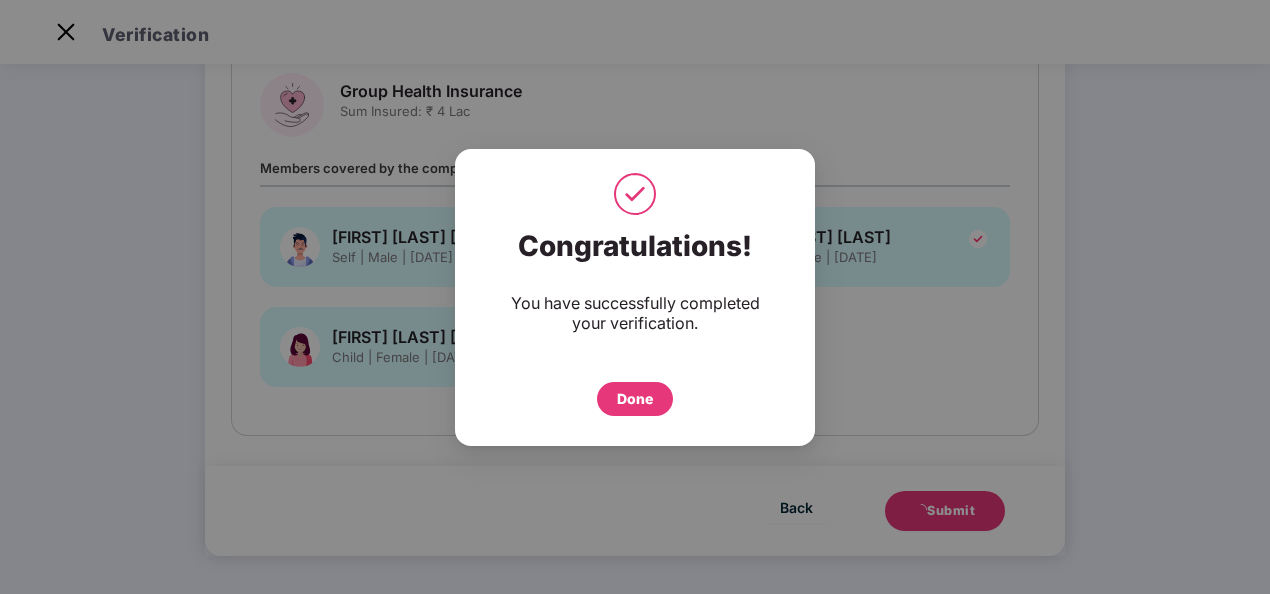 click on "Done" at bounding box center (635, 399) 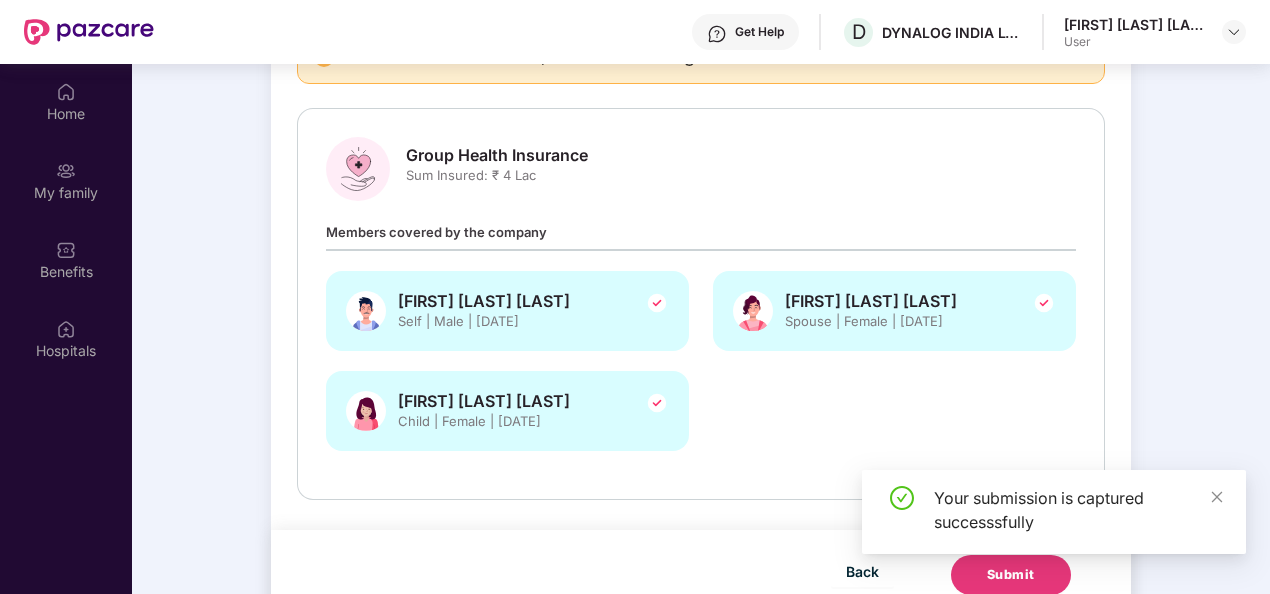 scroll, scrollTop: 112, scrollLeft: 0, axis: vertical 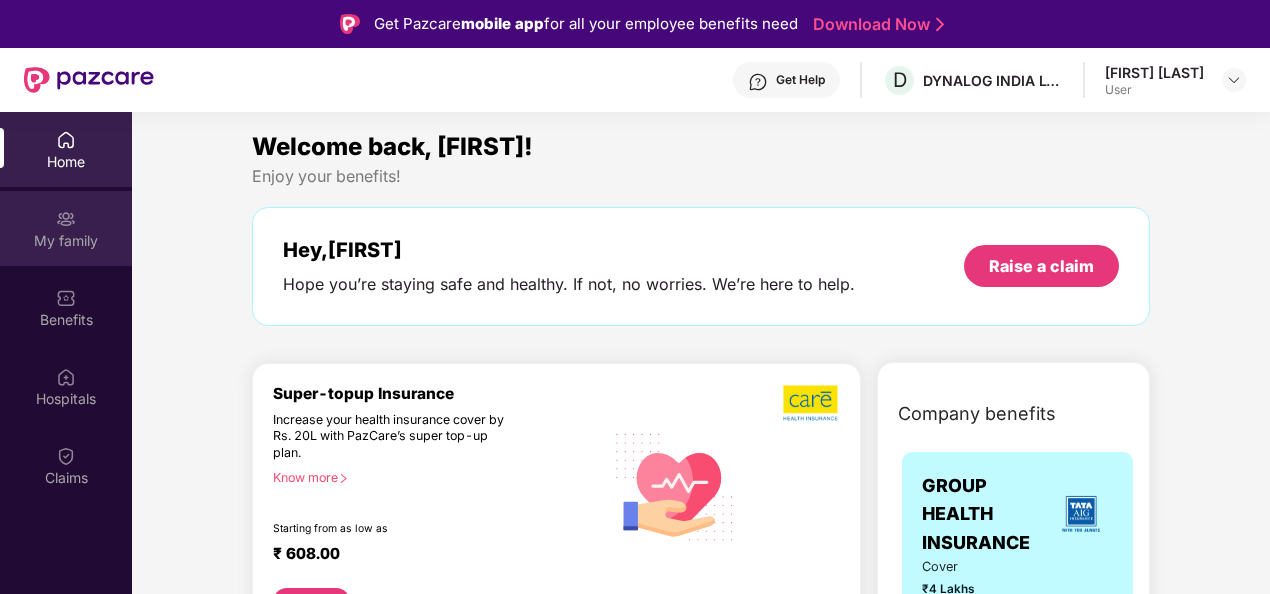 click on "My family" at bounding box center [66, 228] 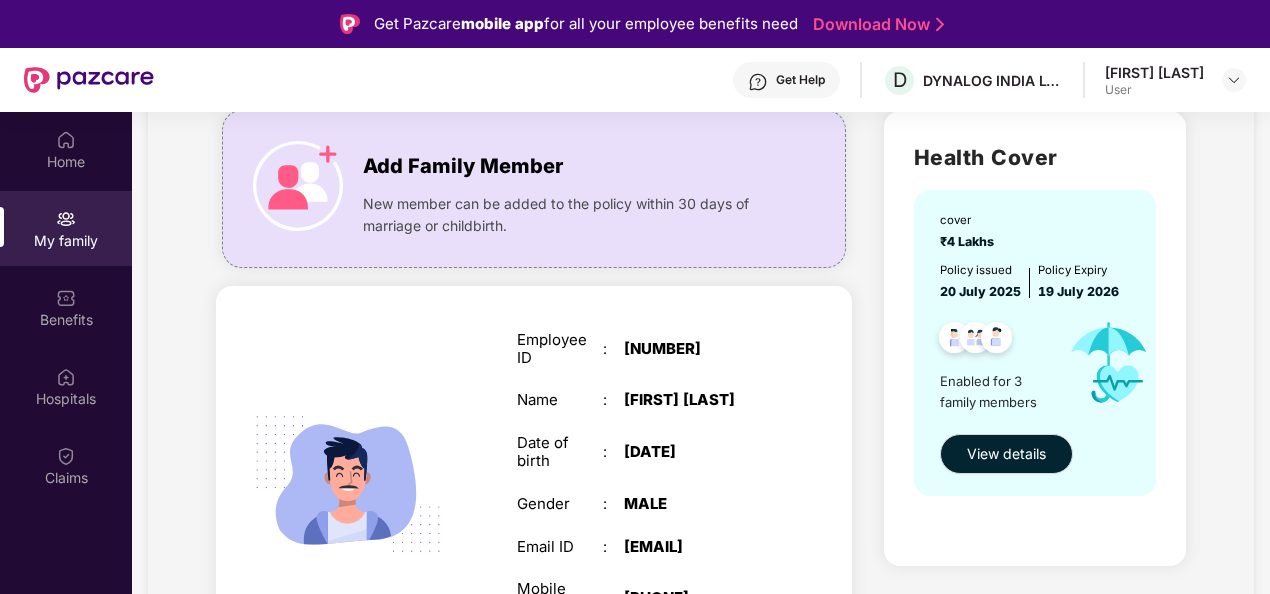 scroll, scrollTop: 100, scrollLeft: 0, axis: vertical 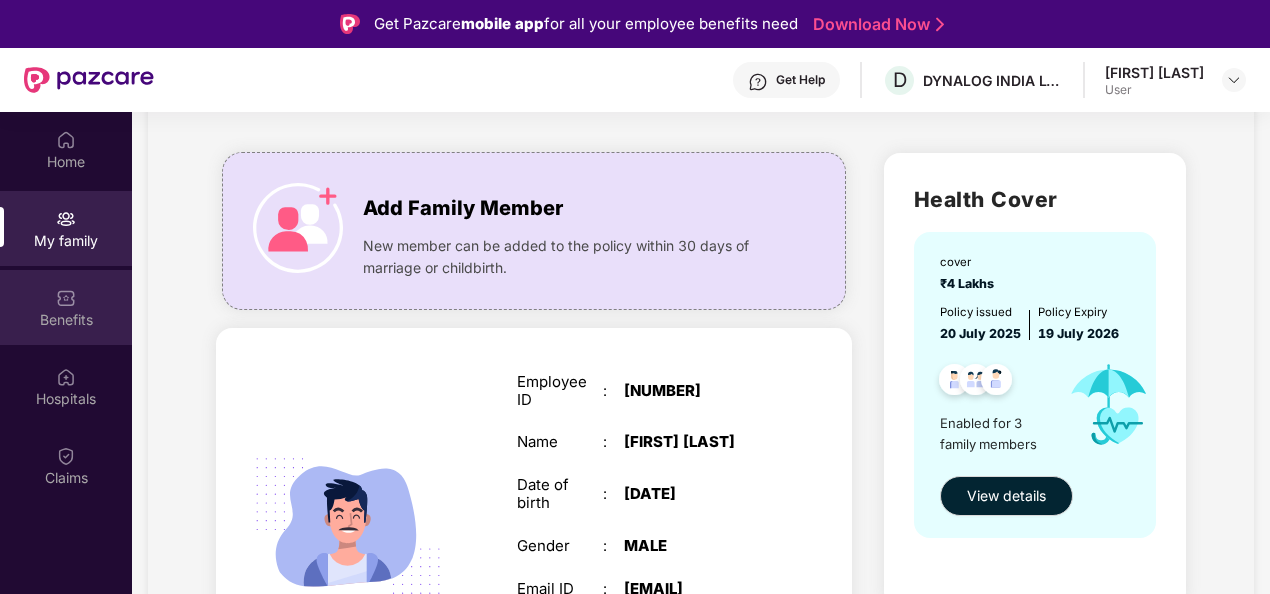 click at bounding box center [66, 298] 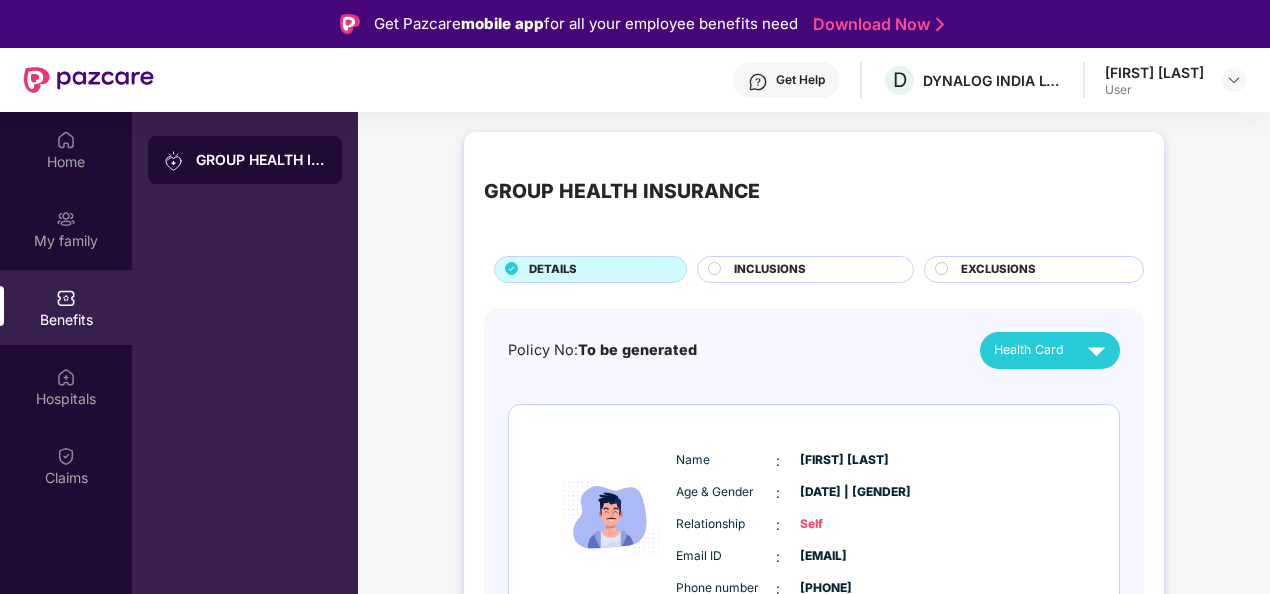 click on "INCLUSIONS" at bounding box center [770, 270] 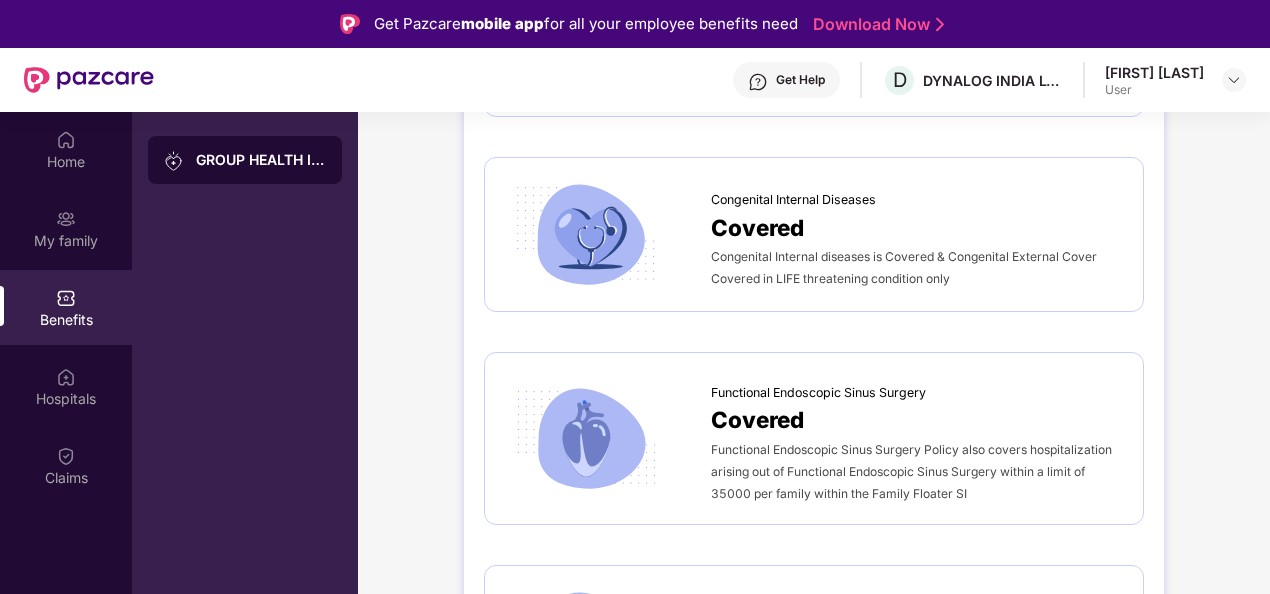 scroll, scrollTop: 4478, scrollLeft: 0, axis: vertical 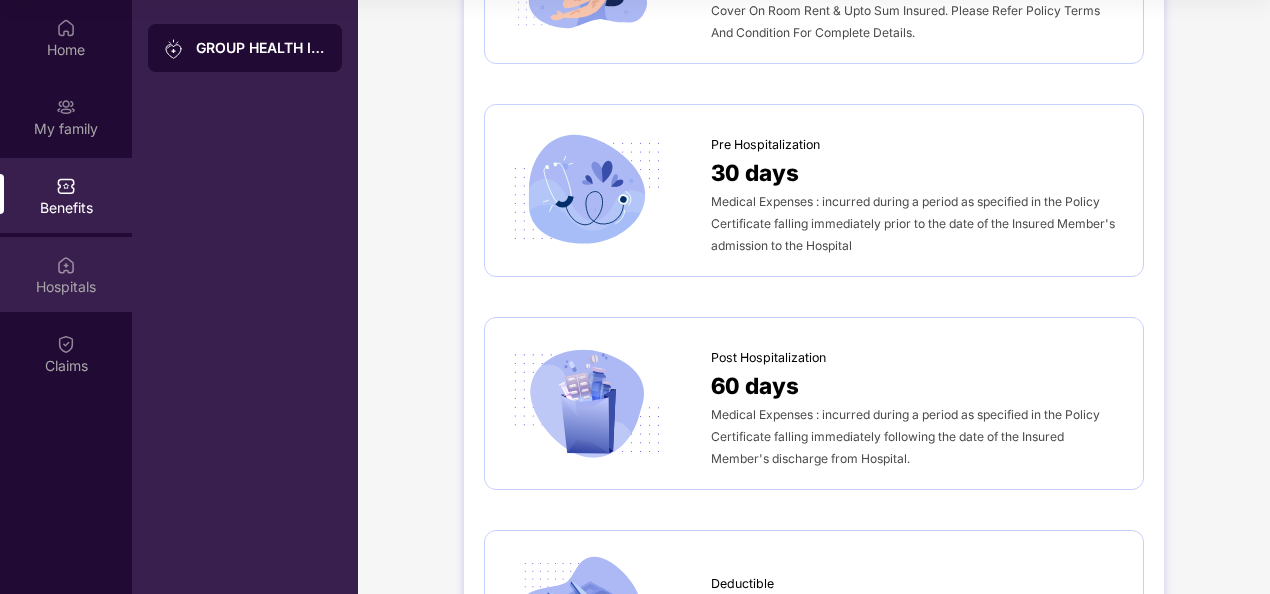 click at bounding box center (66, 265) 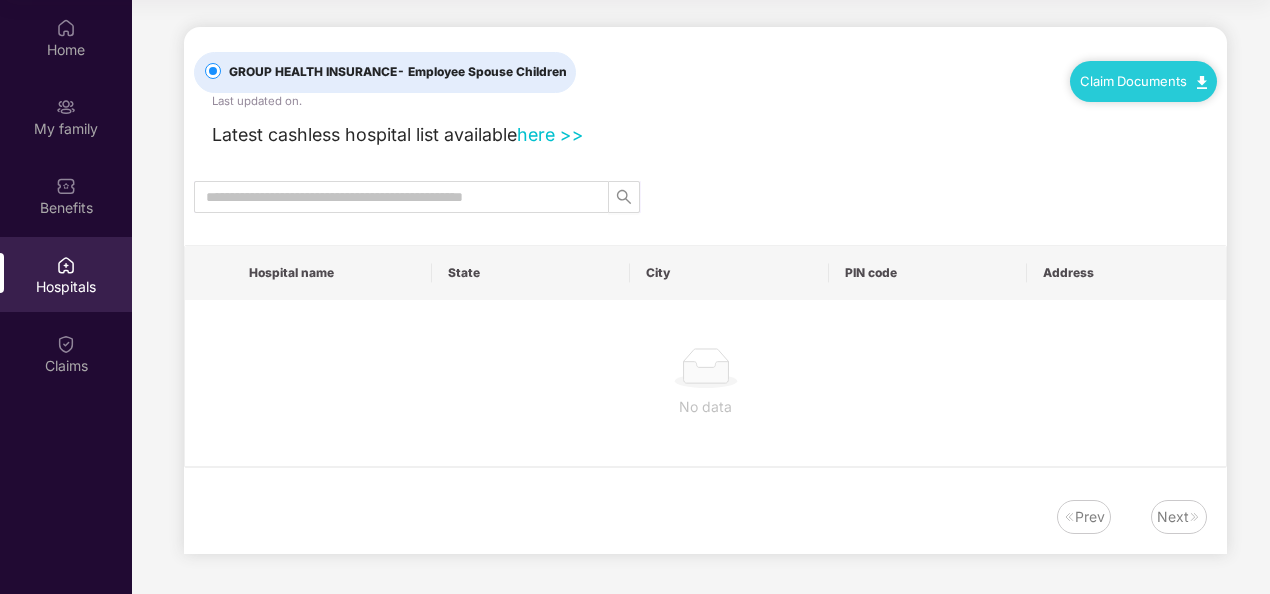 scroll, scrollTop: 0, scrollLeft: 0, axis: both 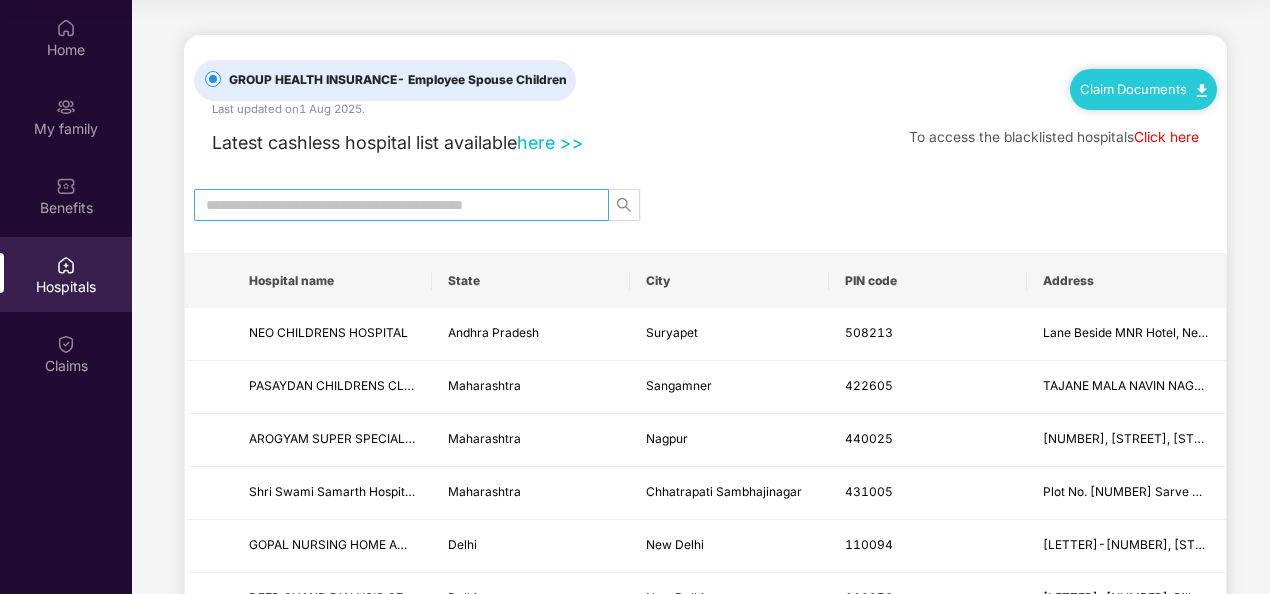 click at bounding box center [393, 205] 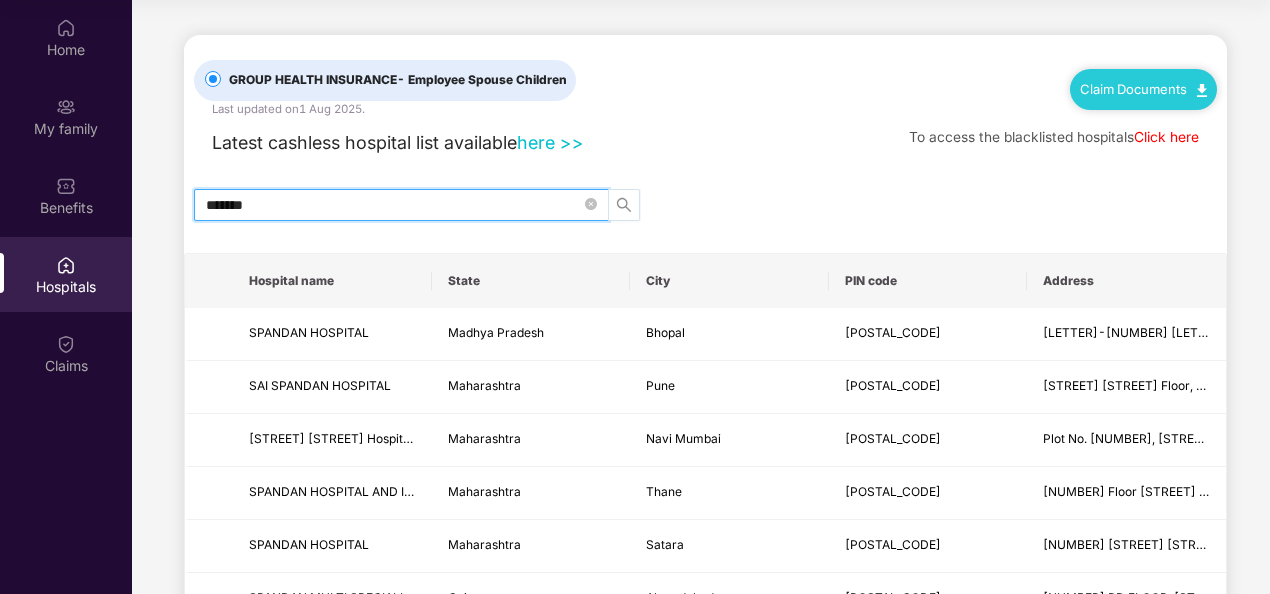 click 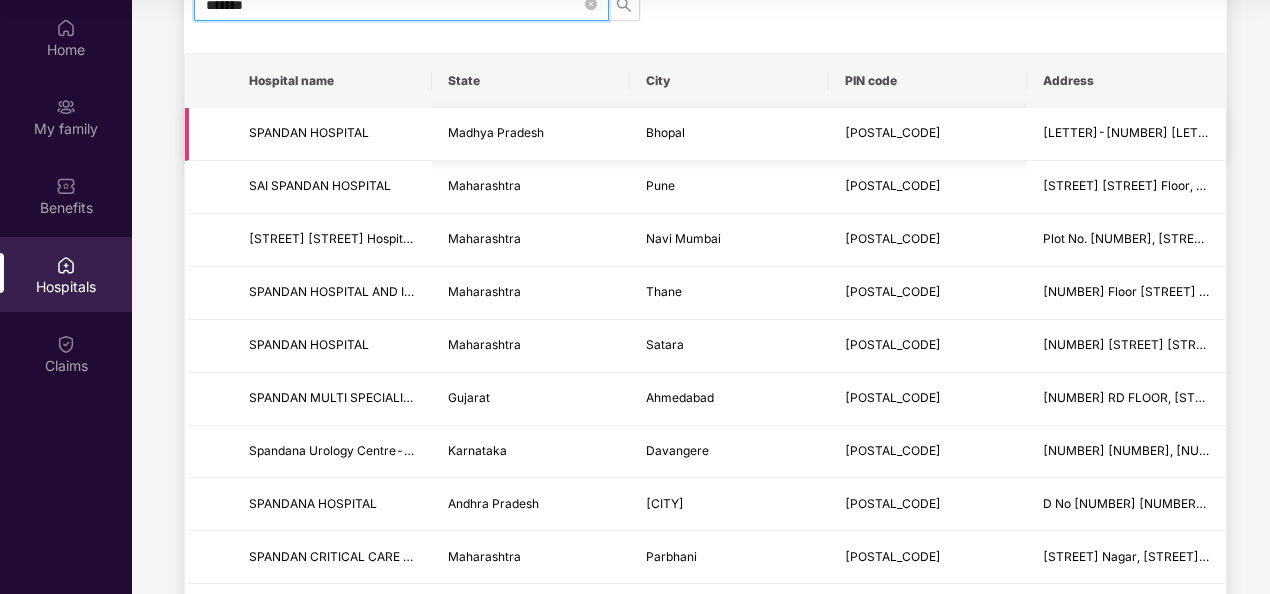 scroll, scrollTop: 0, scrollLeft: 0, axis: both 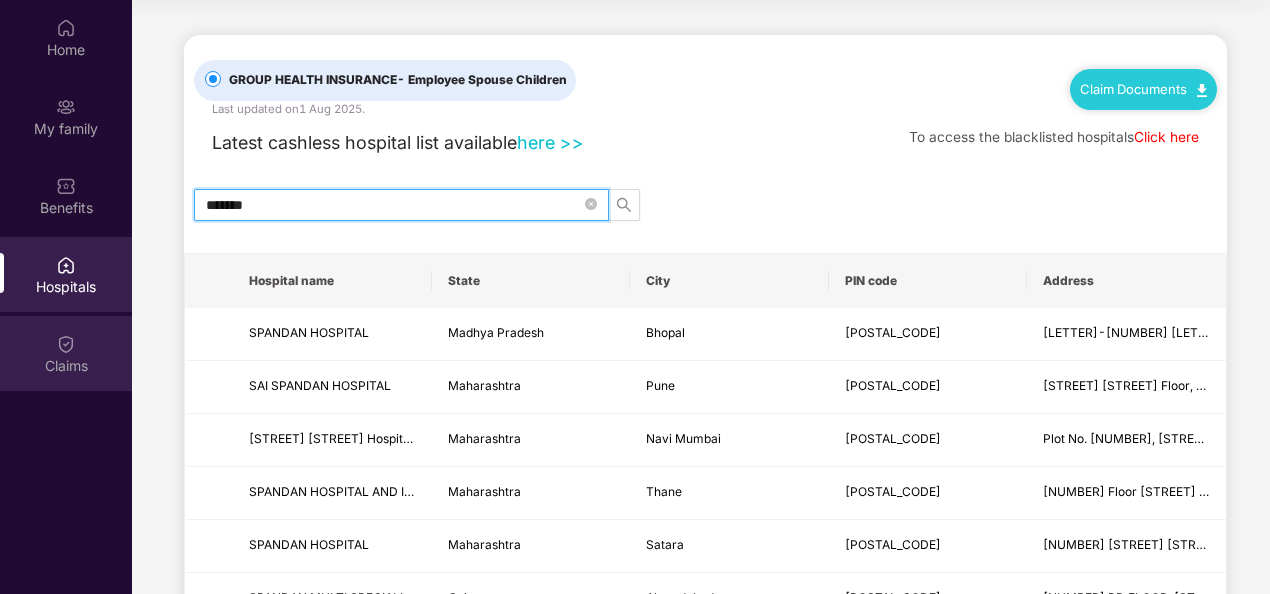 type on "*******" 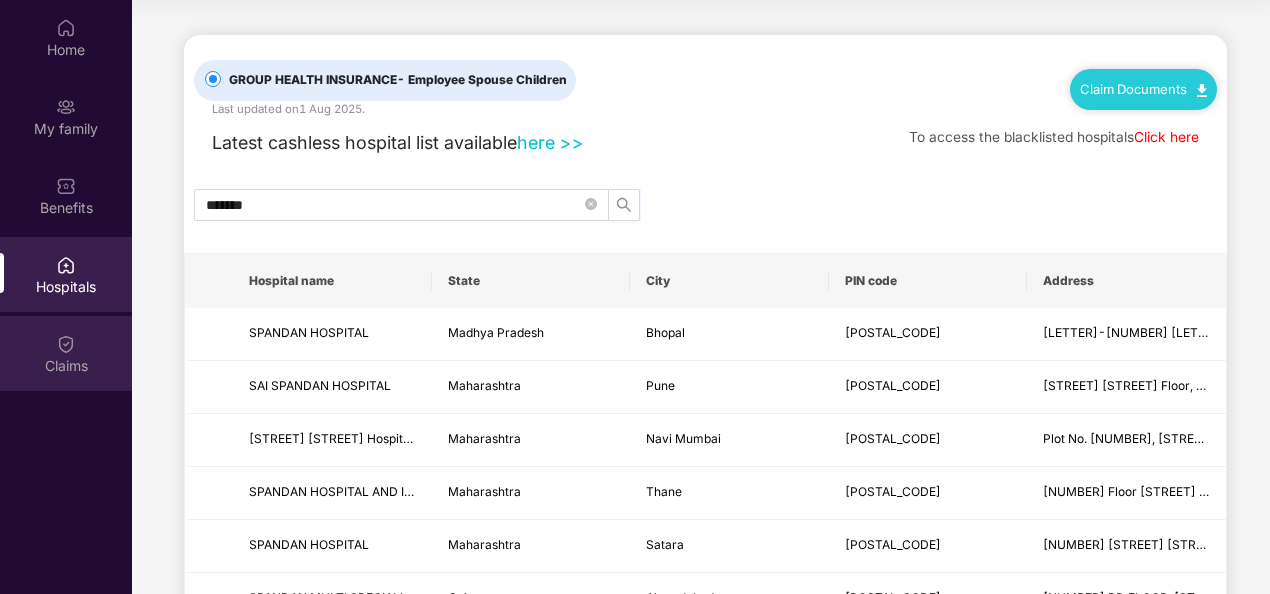 click at bounding box center [66, 344] 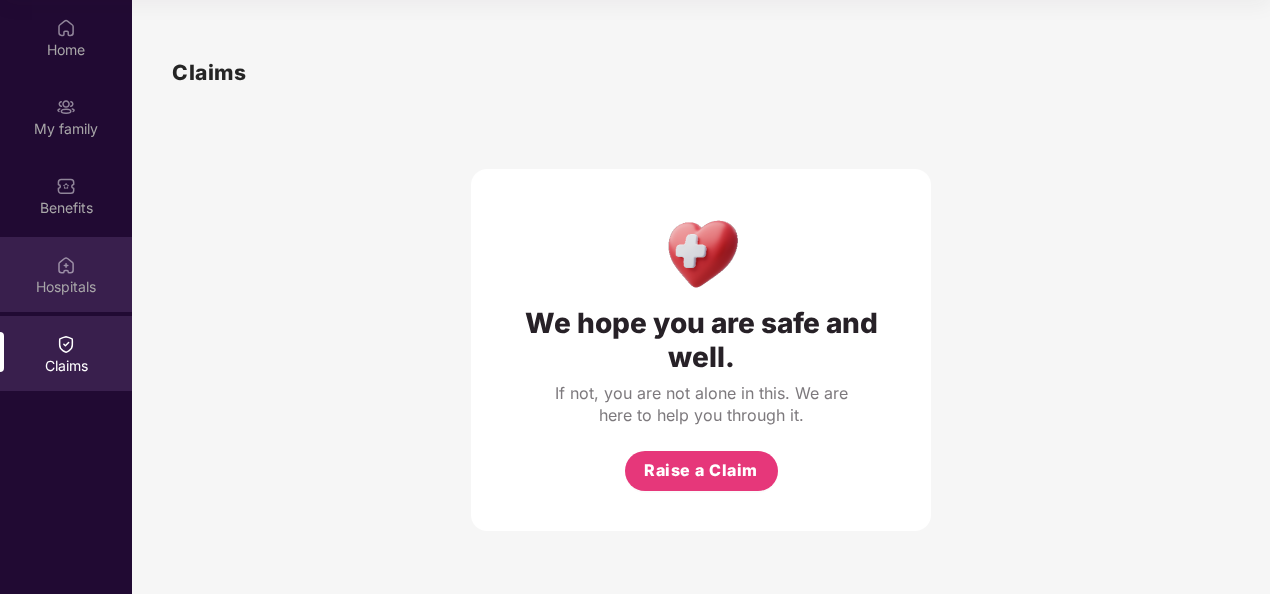 click on "Hospitals" at bounding box center (66, 287) 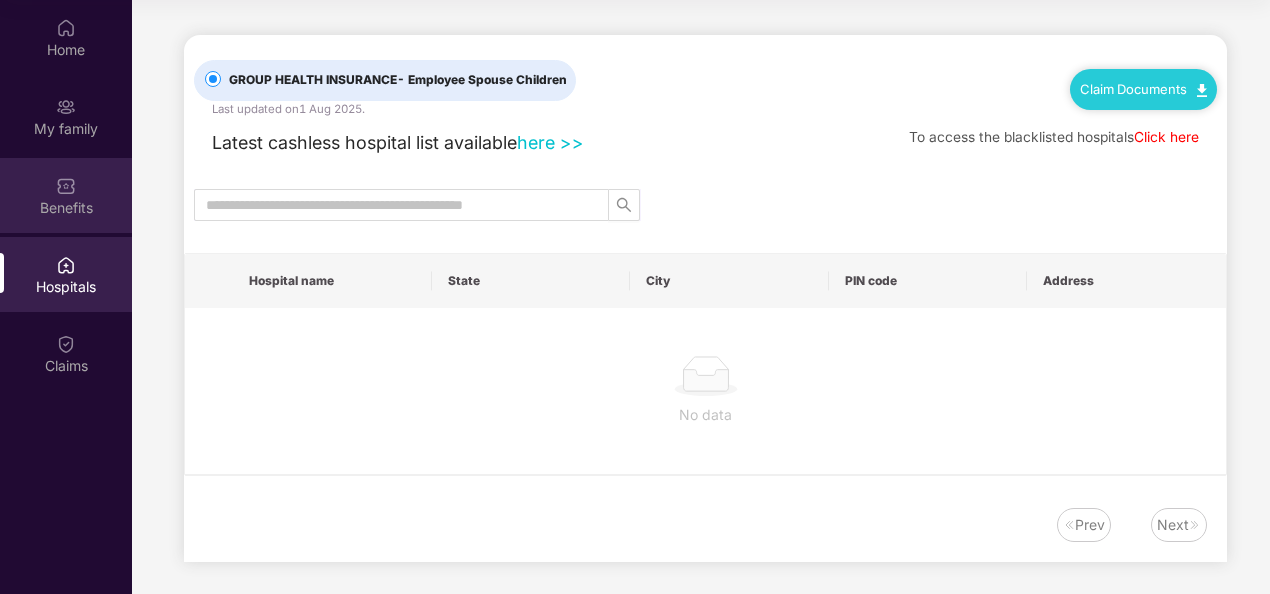 click on "Benefits" at bounding box center [66, 195] 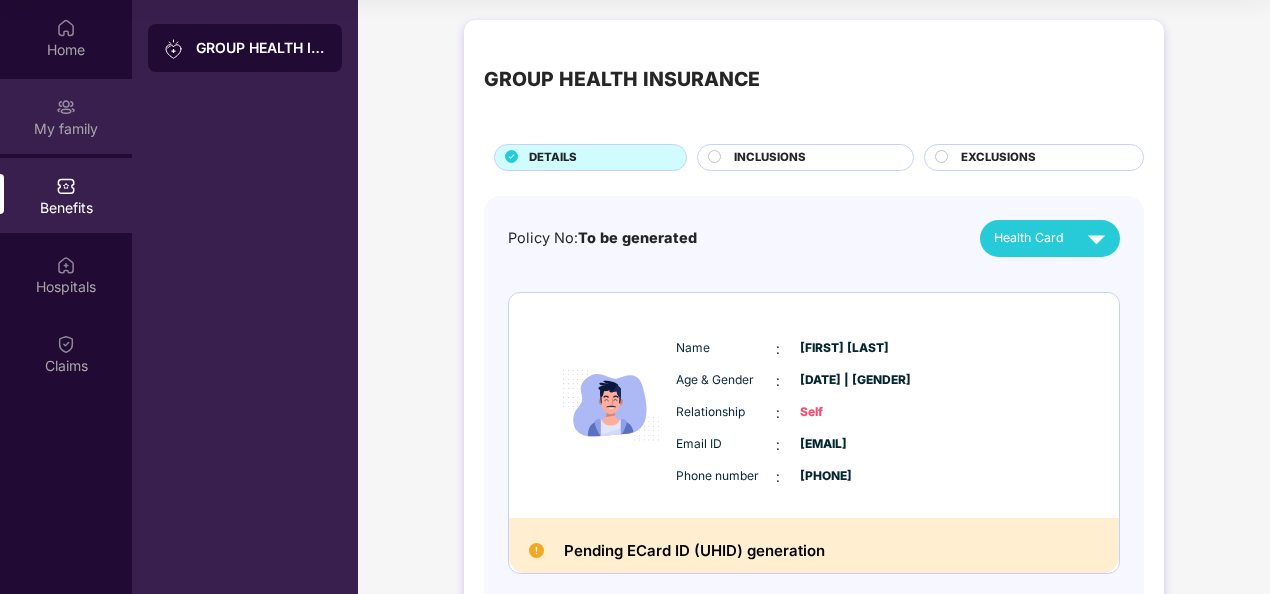 click at bounding box center [66, 107] 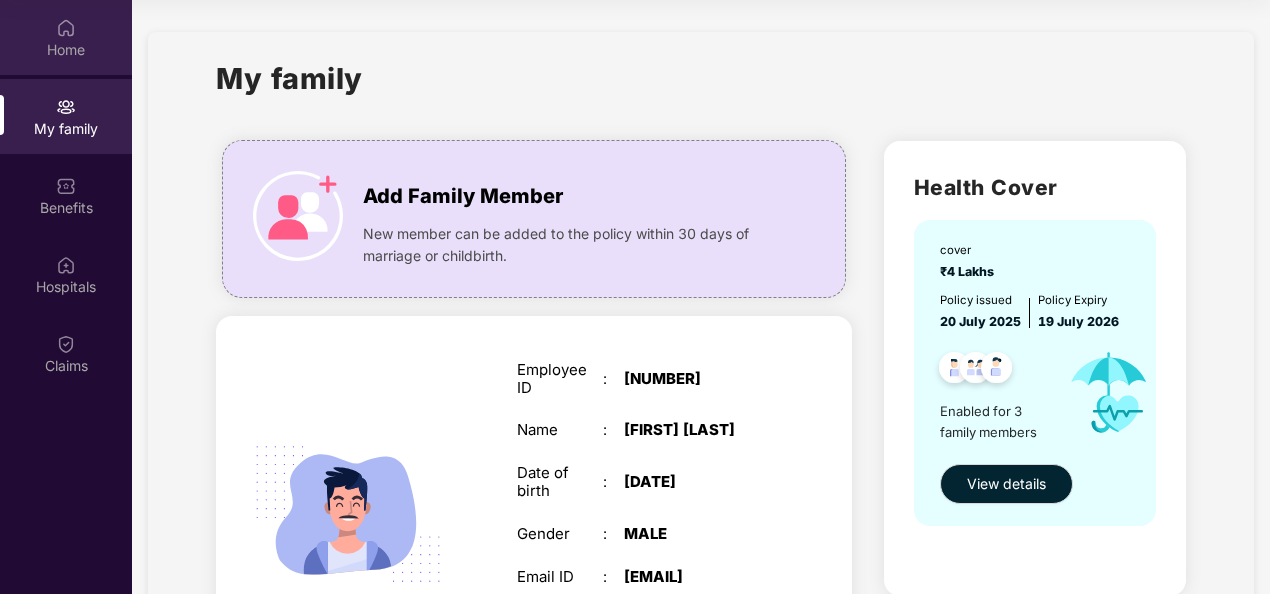 click at bounding box center (66, 28) 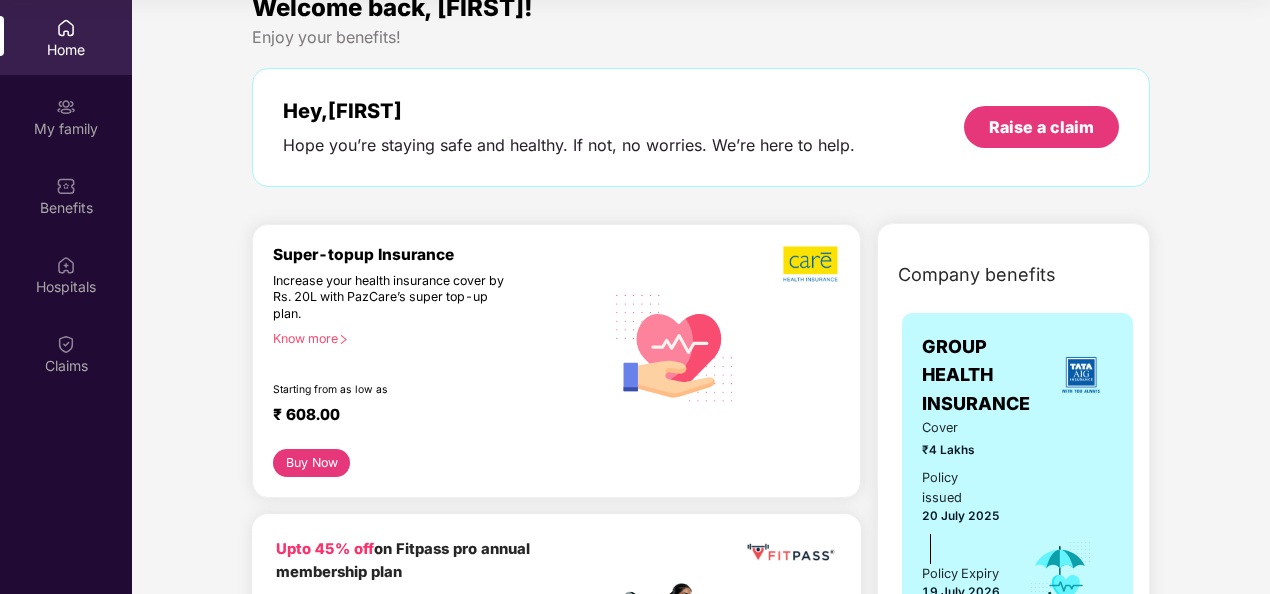 scroll, scrollTop: 100, scrollLeft: 0, axis: vertical 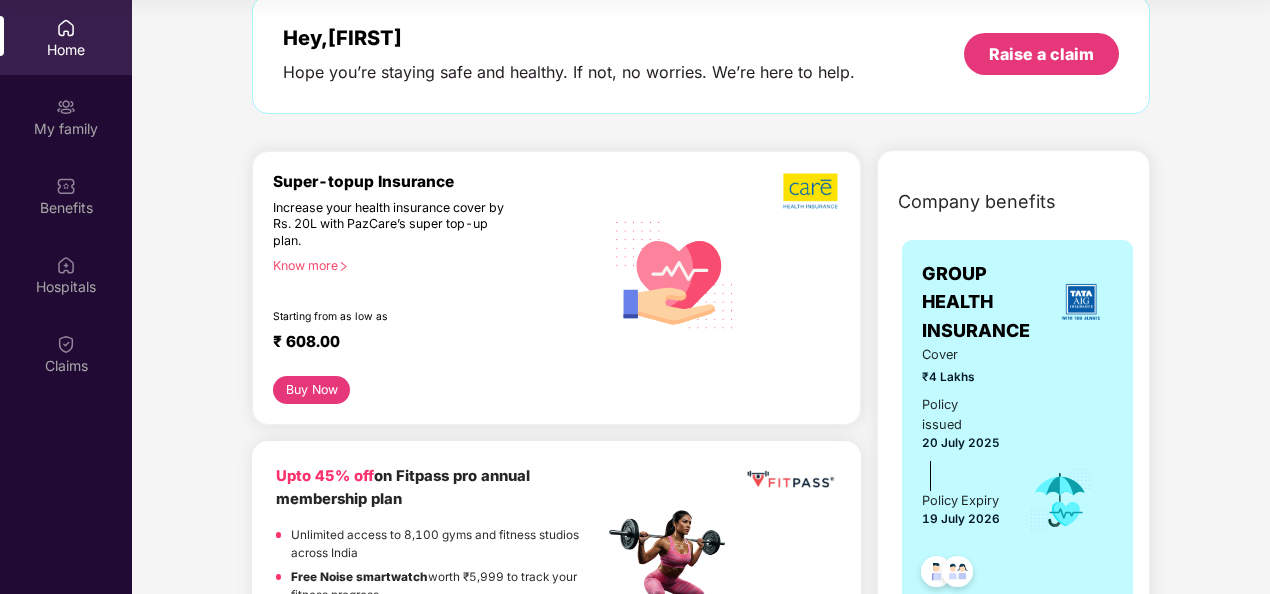 click on "Know more" at bounding box center (432, 265) 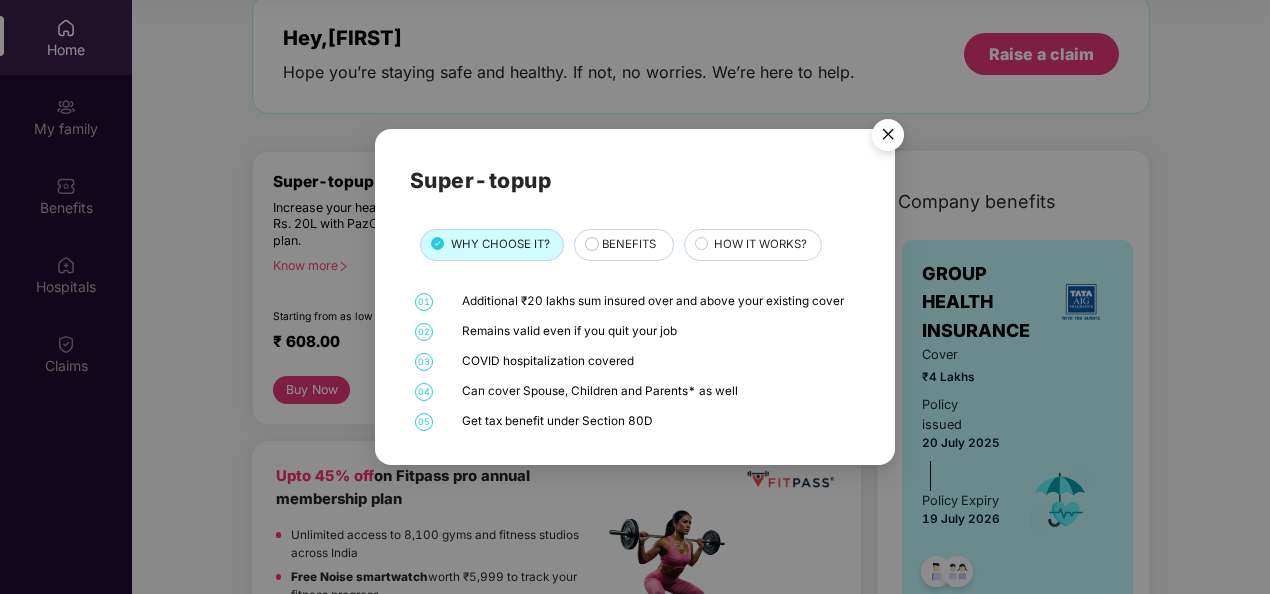click at bounding box center (888, 138) 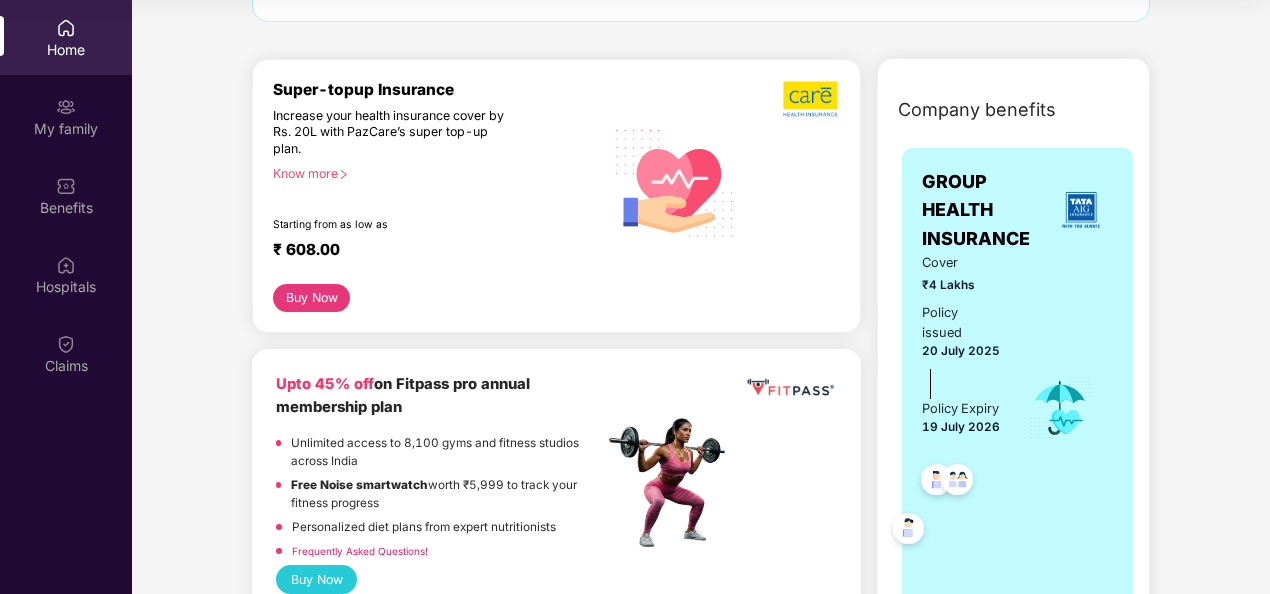 scroll, scrollTop: 0, scrollLeft: 0, axis: both 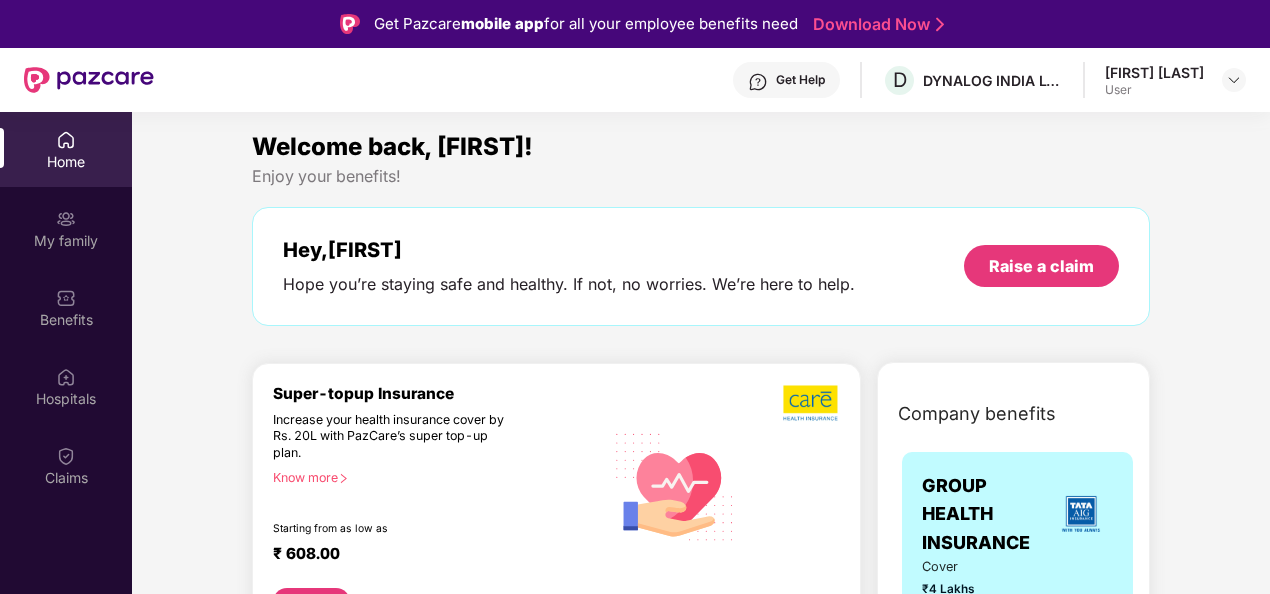 click on "Download Now" at bounding box center [875, 24] 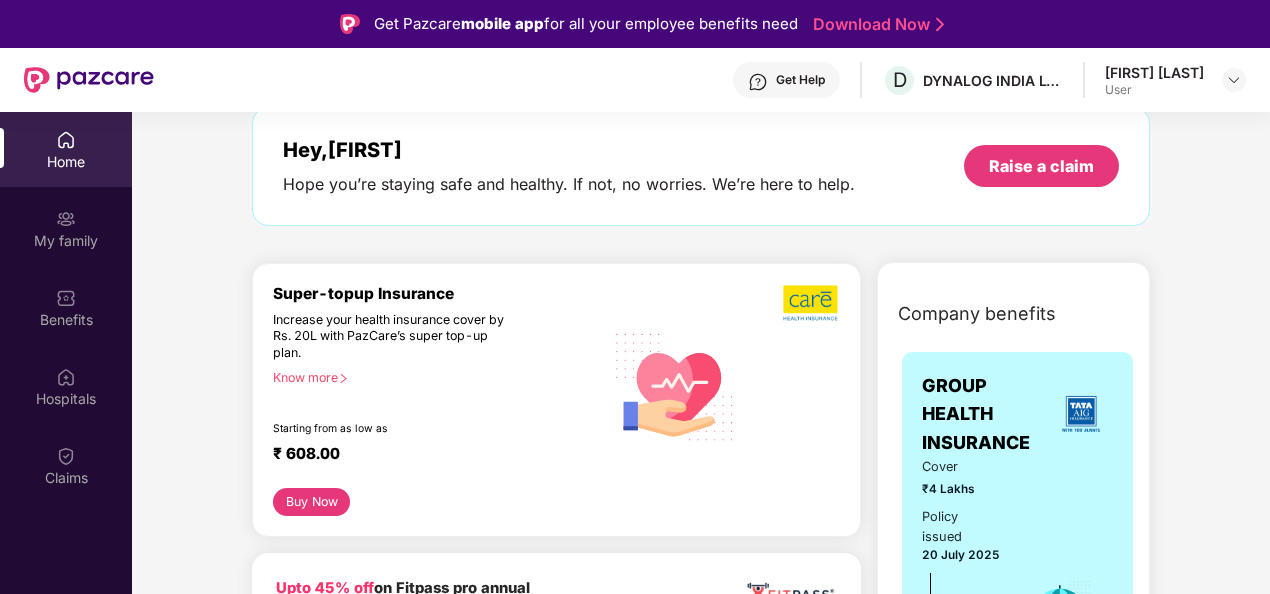 scroll, scrollTop: 0, scrollLeft: 0, axis: both 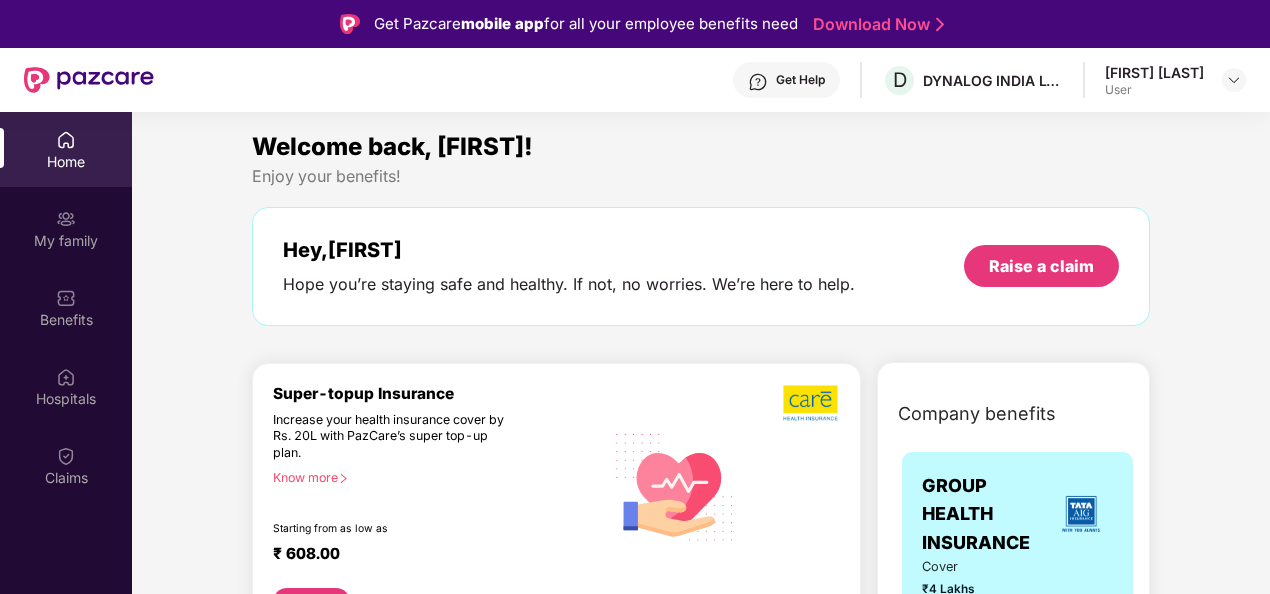 click on "Home" at bounding box center [66, 162] 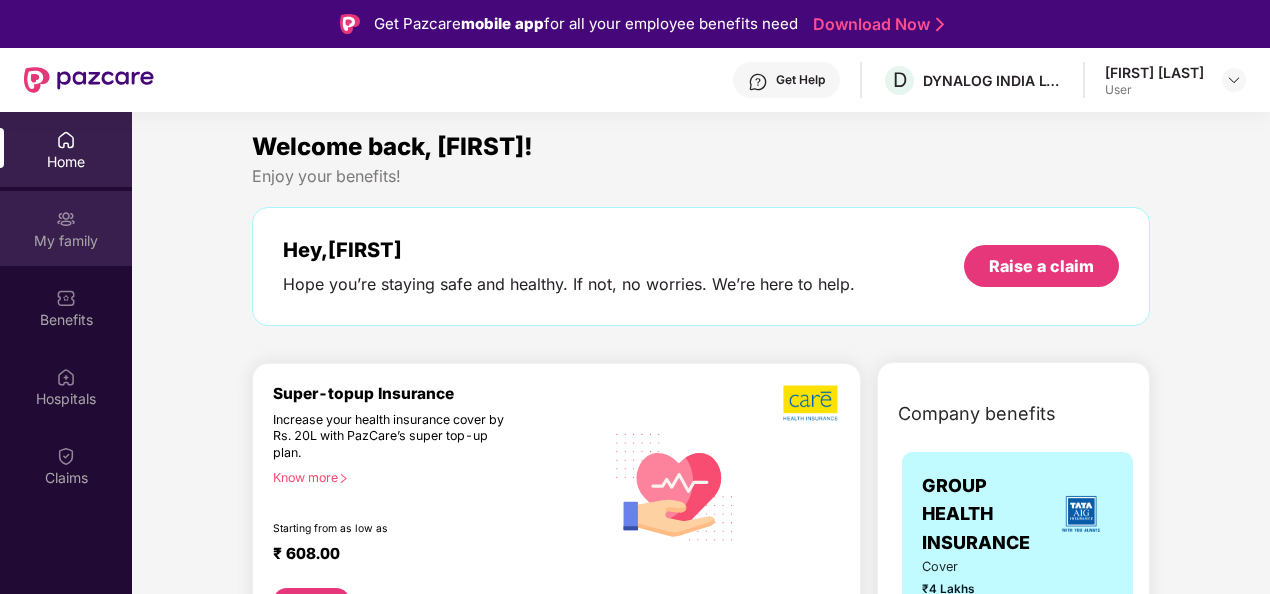 click on "My family" at bounding box center [66, 241] 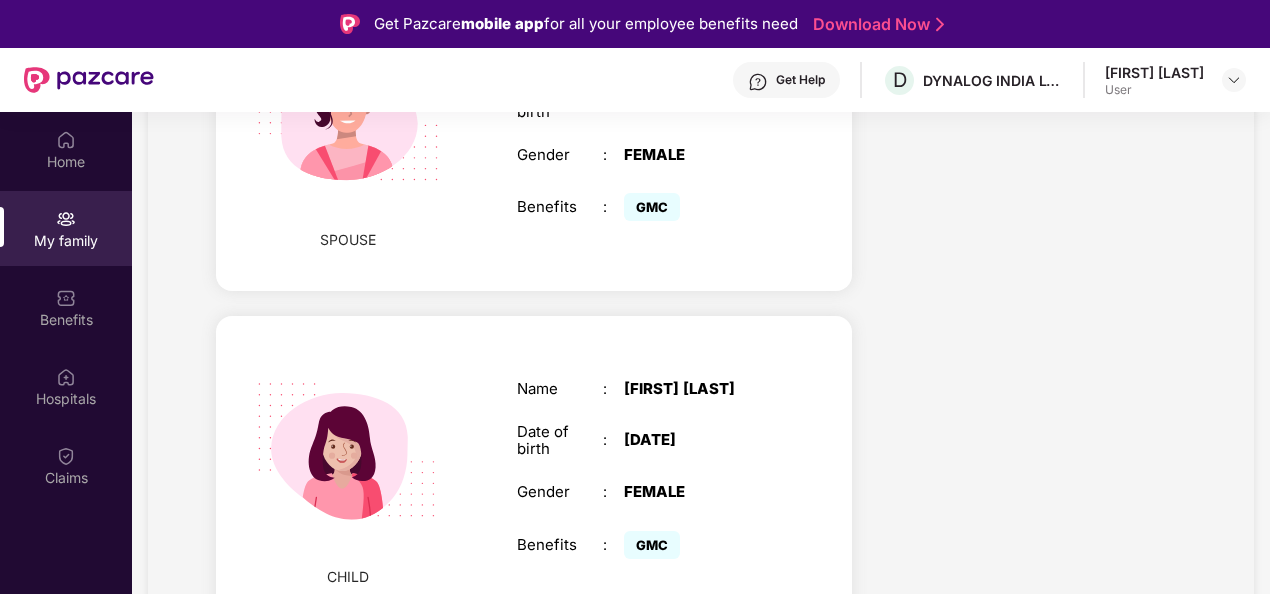 scroll, scrollTop: 933, scrollLeft: 0, axis: vertical 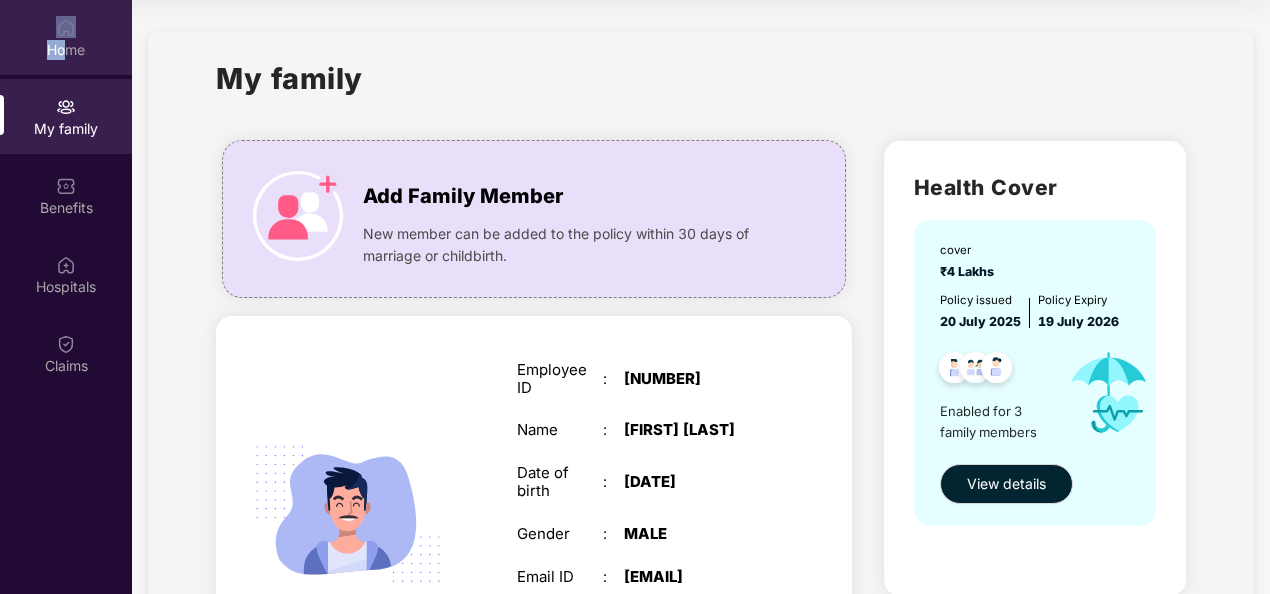click on "Home" at bounding box center (66, 37) 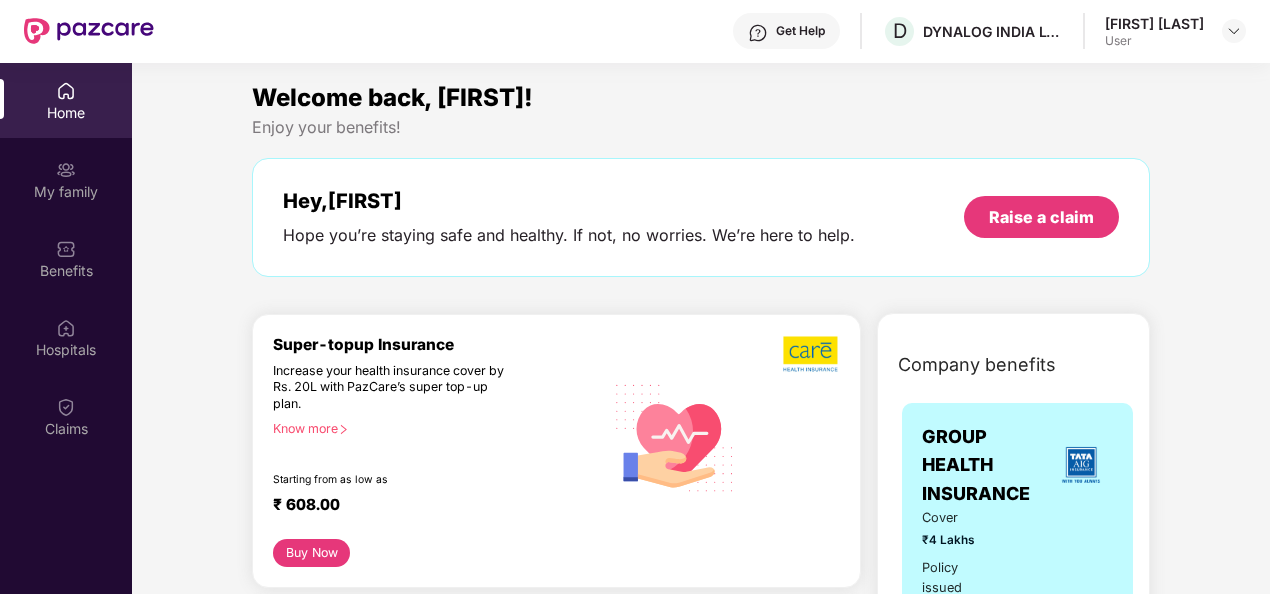 scroll, scrollTop: 0, scrollLeft: 0, axis: both 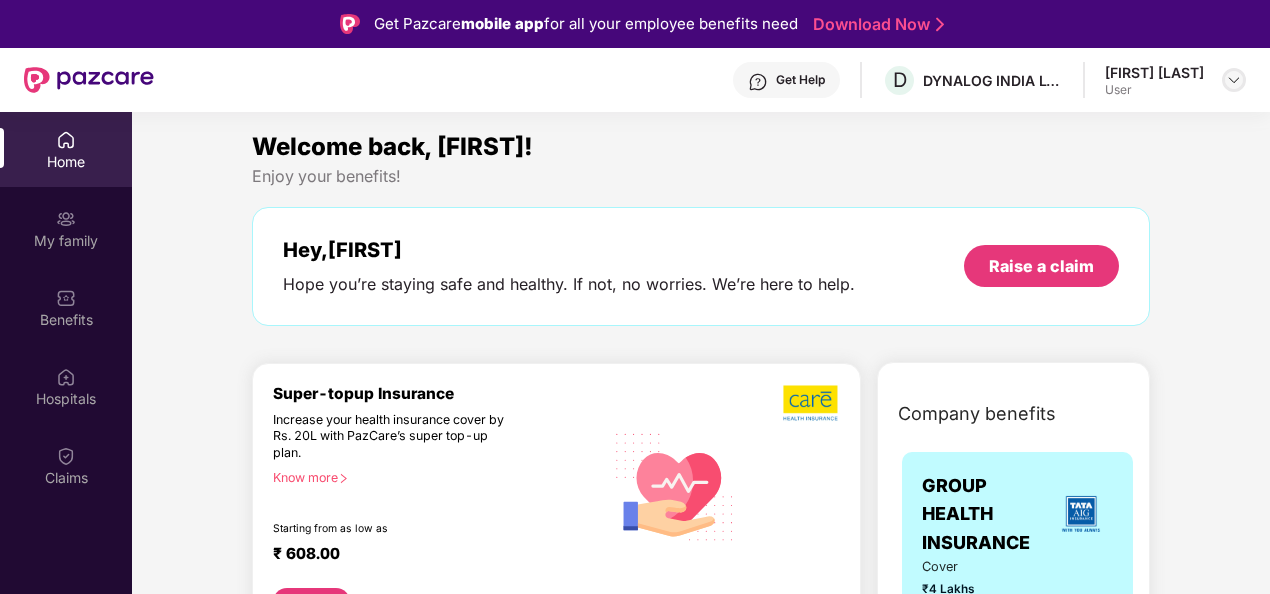 click at bounding box center (1234, 80) 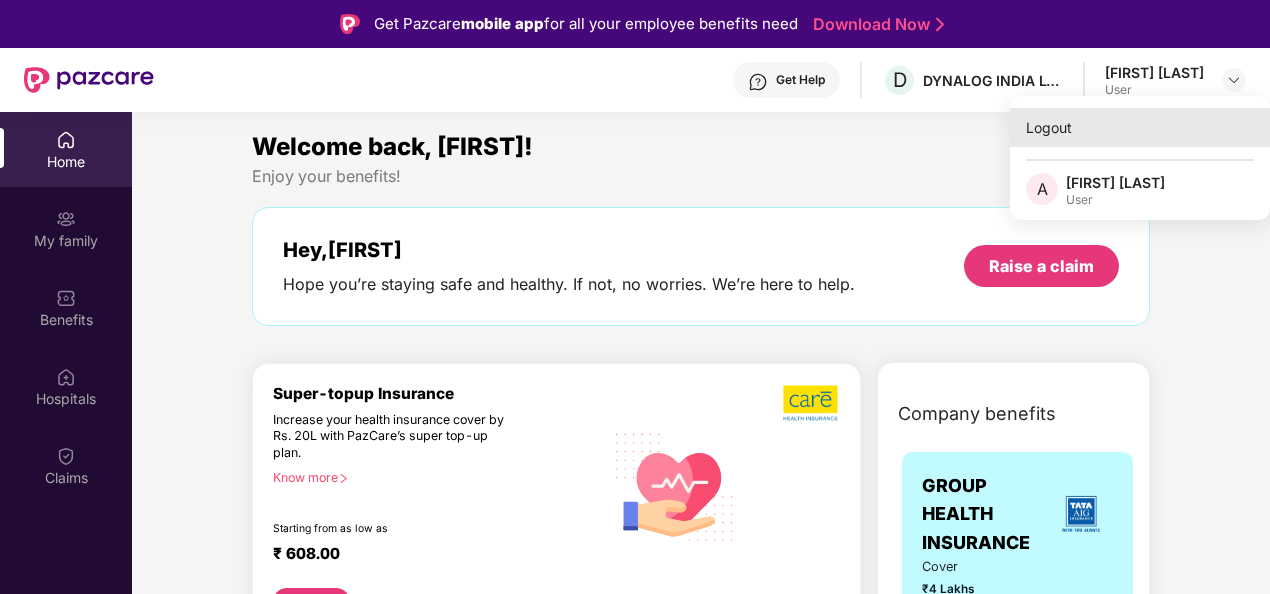 click on "Logout" at bounding box center [1140, 127] 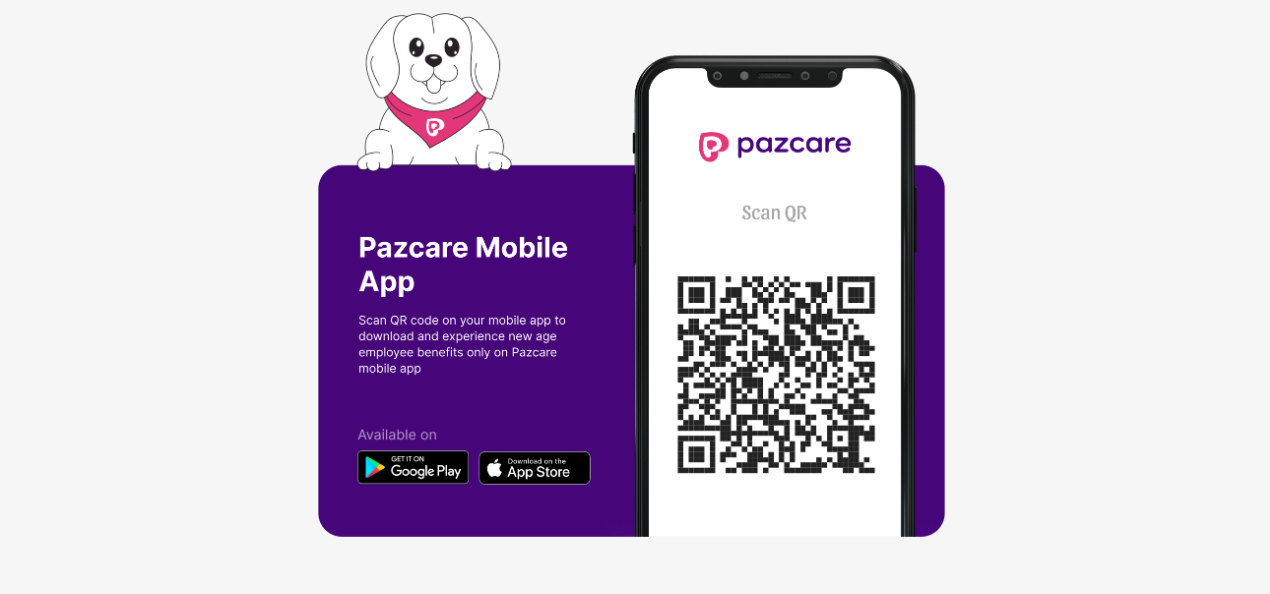 scroll, scrollTop: 0, scrollLeft: 0, axis: both 